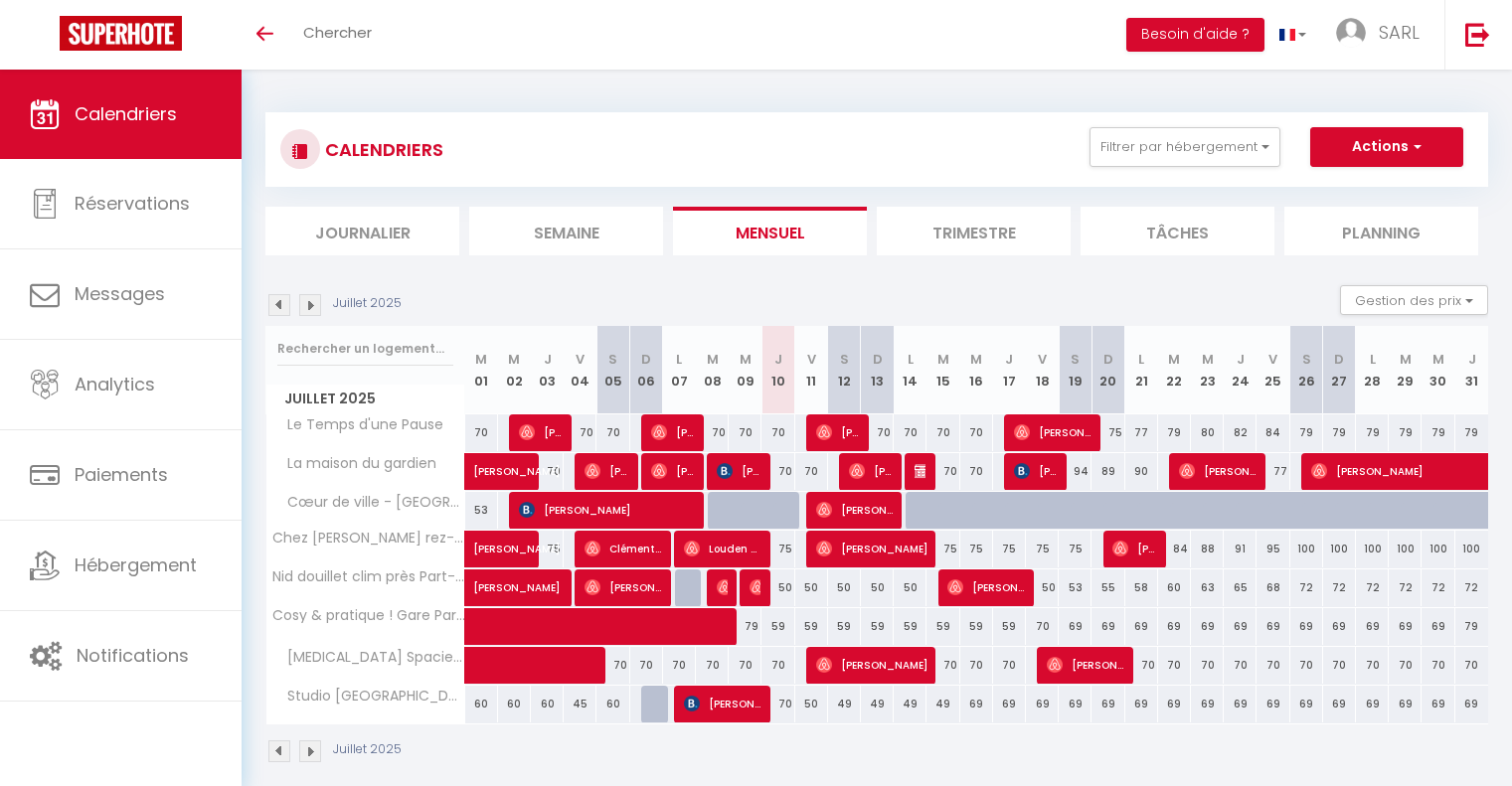 scroll, scrollTop: 70, scrollLeft: 0, axis: vertical 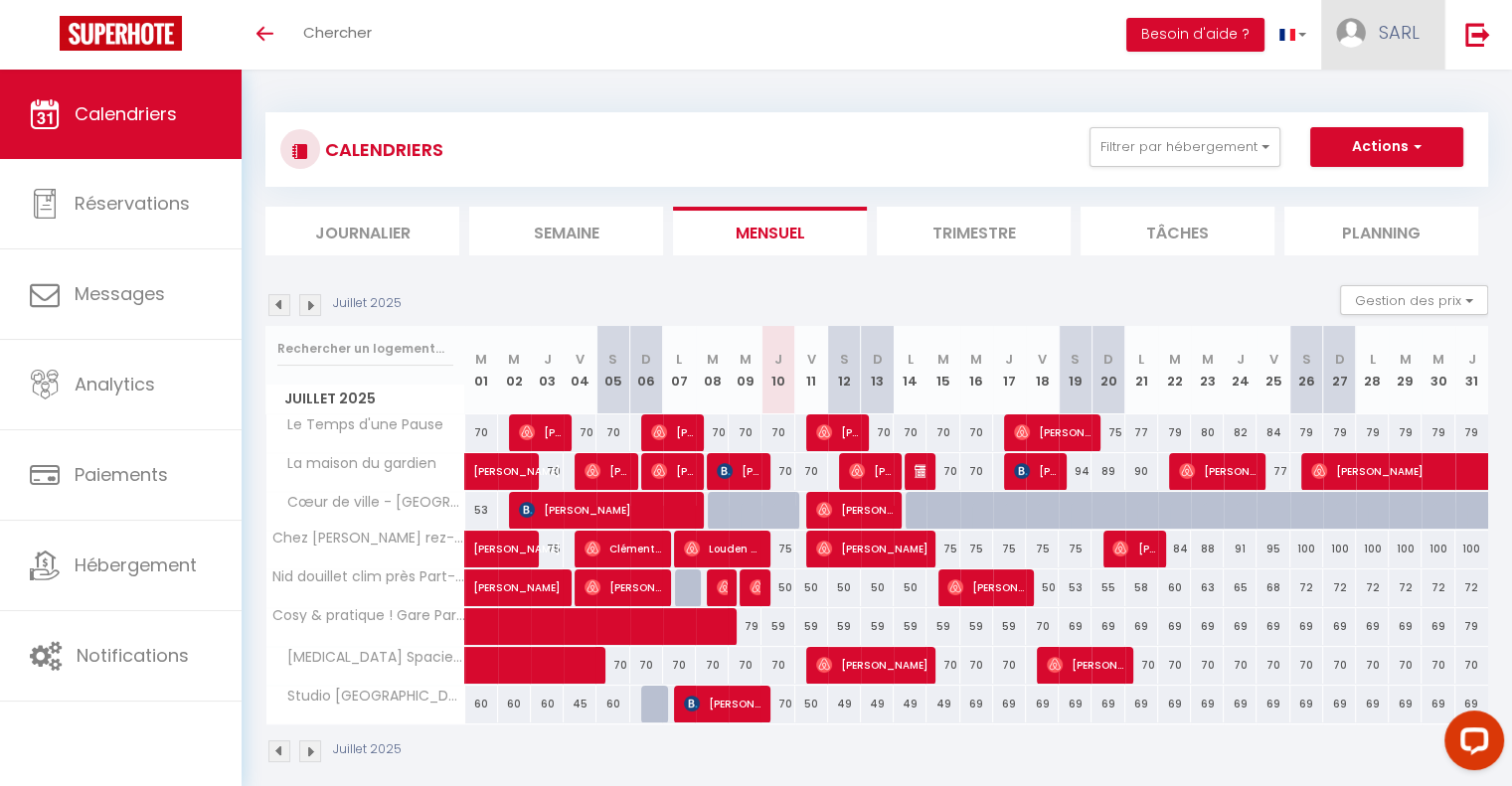 click on "SARL" at bounding box center [1399, 32] 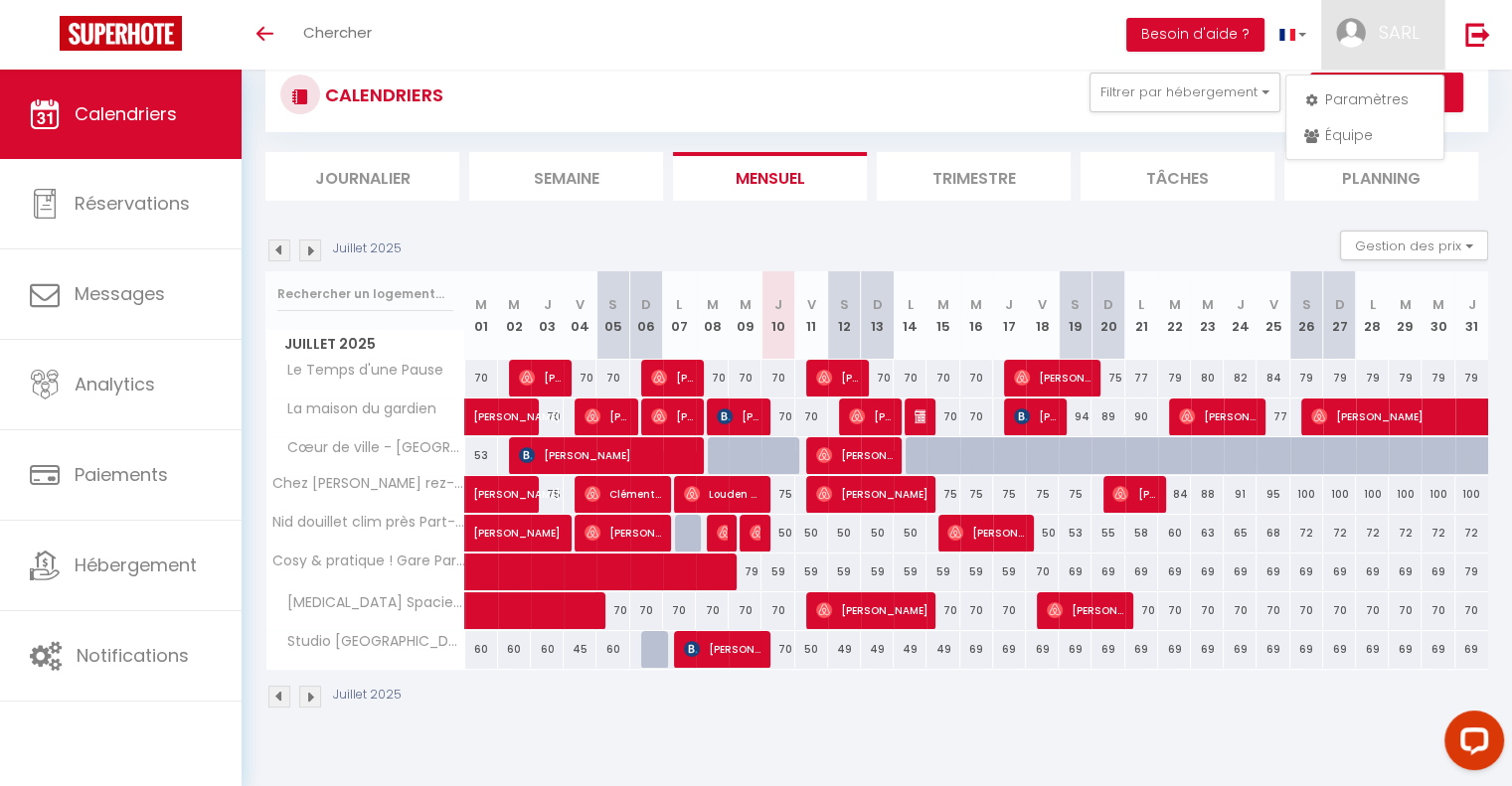 scroll, scrollTop: 70, scrollLeft: 0, axis: vertical 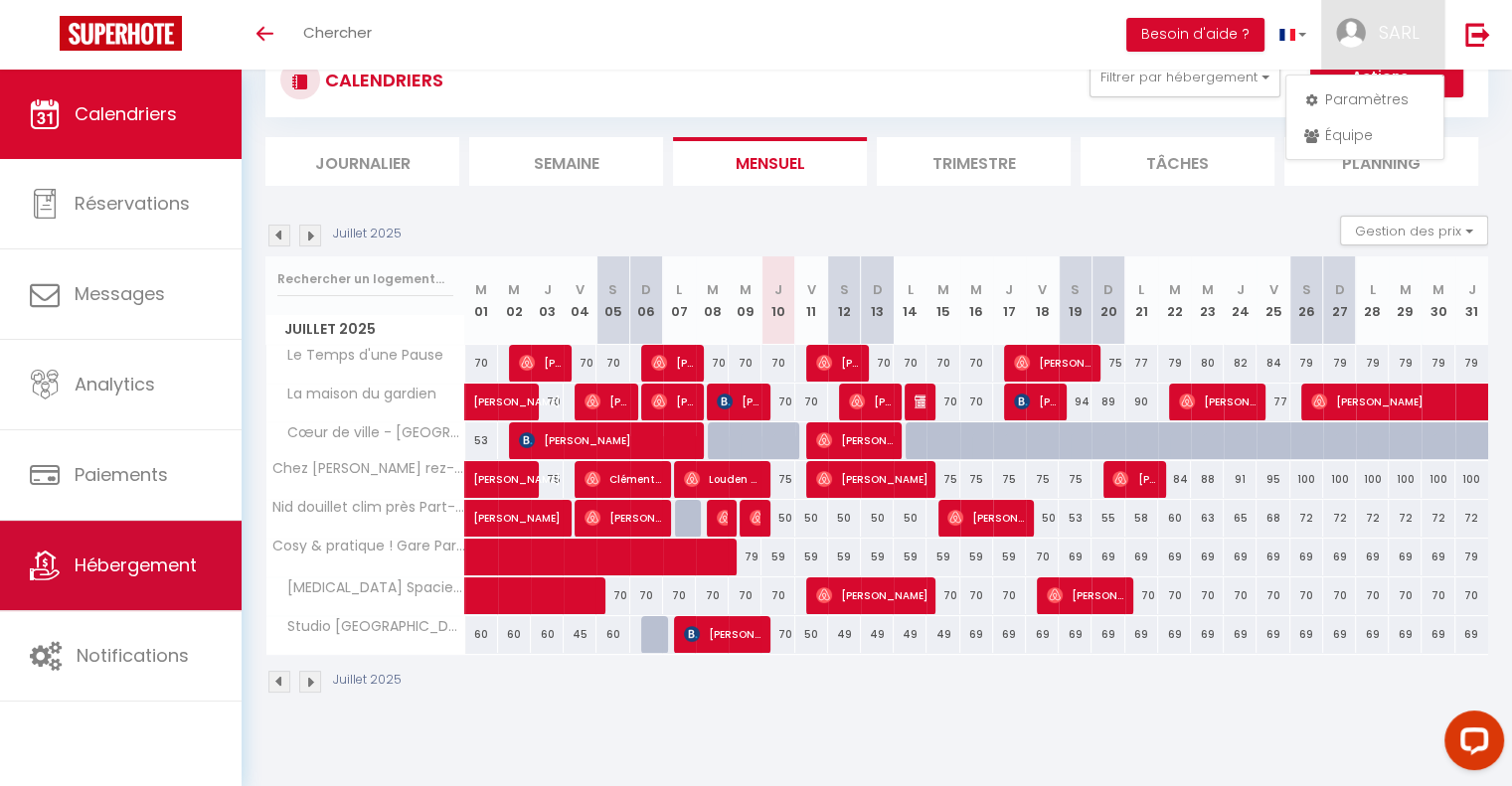 click on "Hébergement" at bounding box center (135, 564) 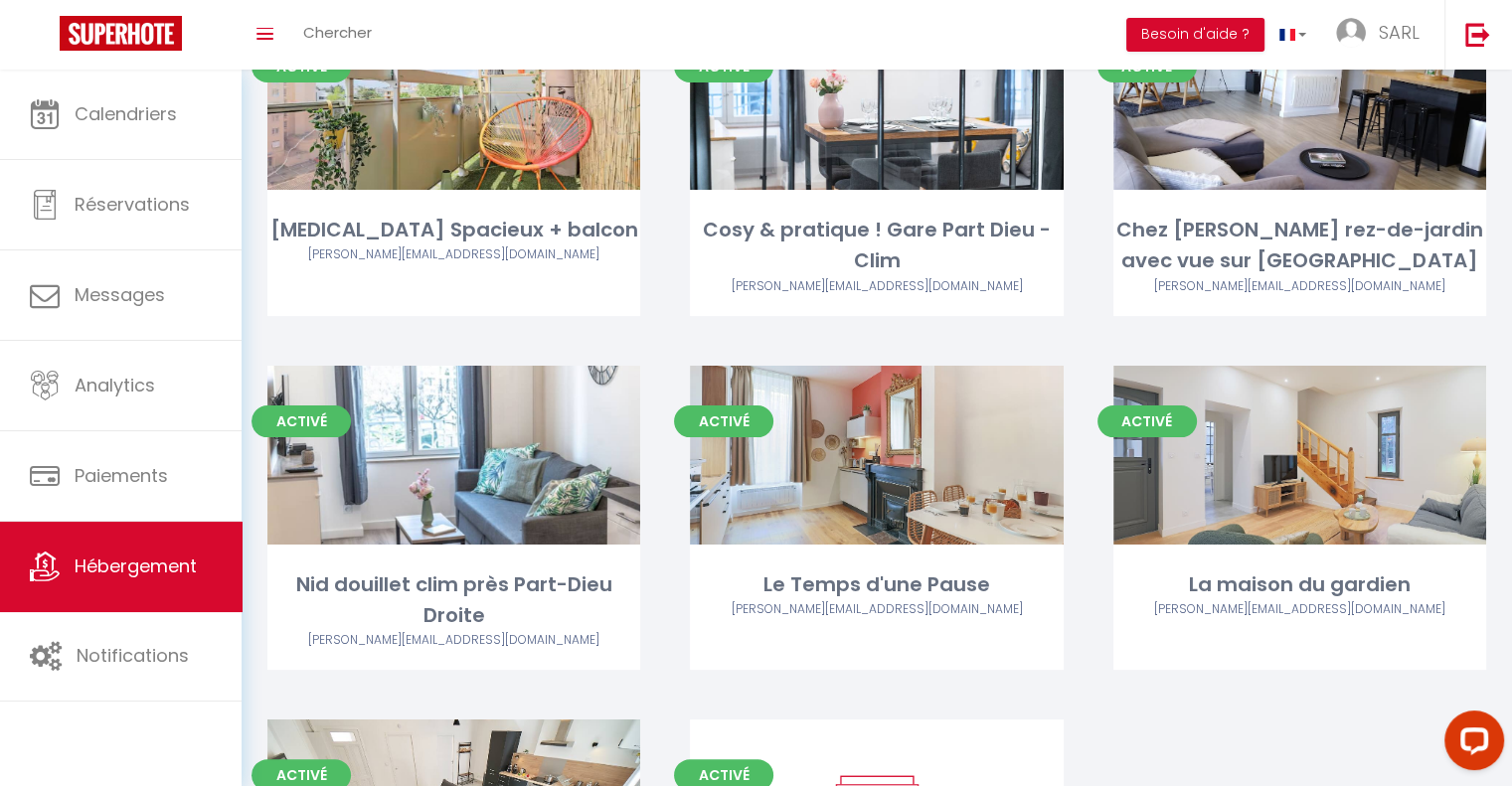 scroll, scrollTop: 0, scrollLeft: 0, axis: both 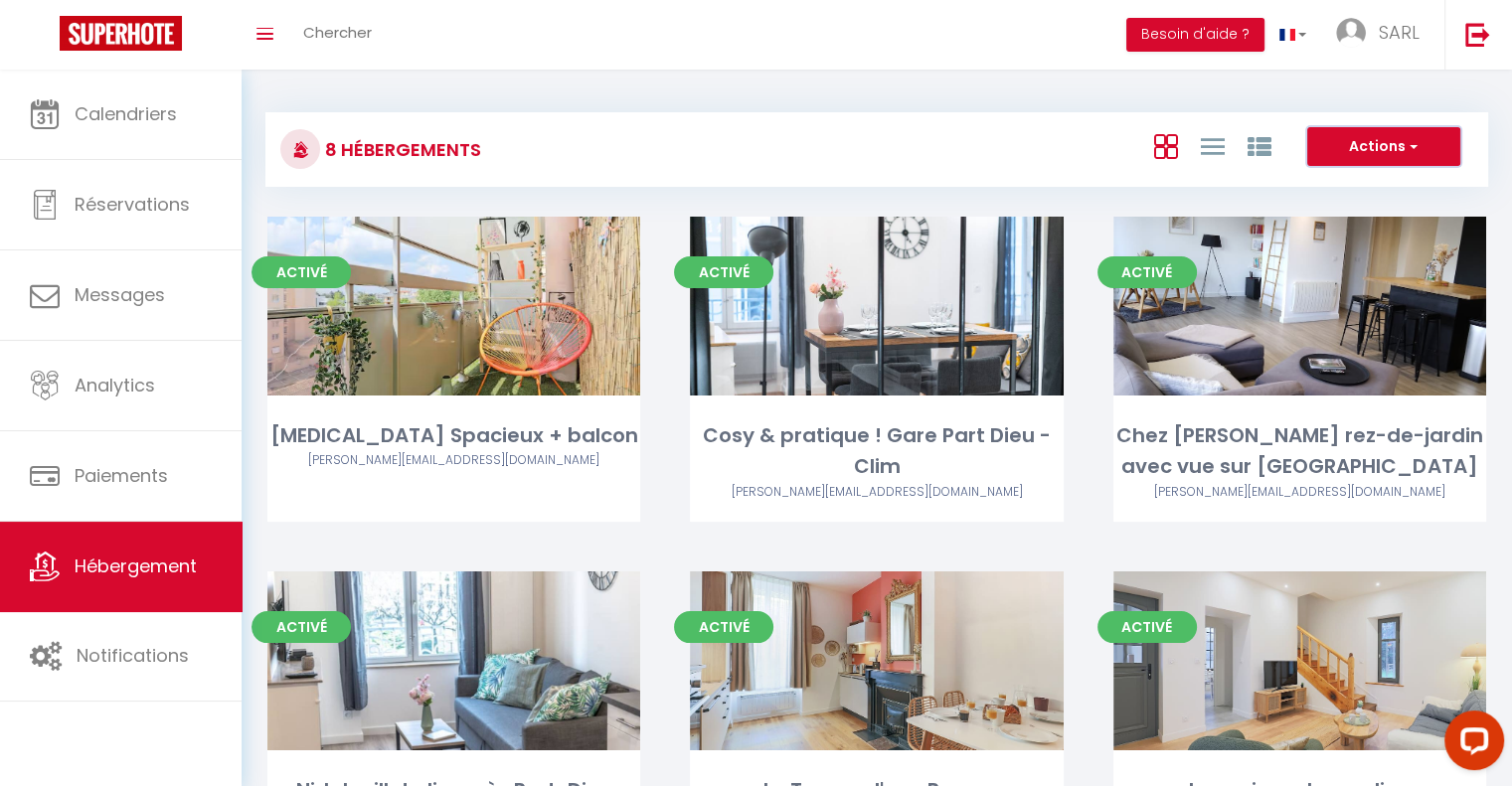 click on "Actions" at bounding box center [1384, 147] 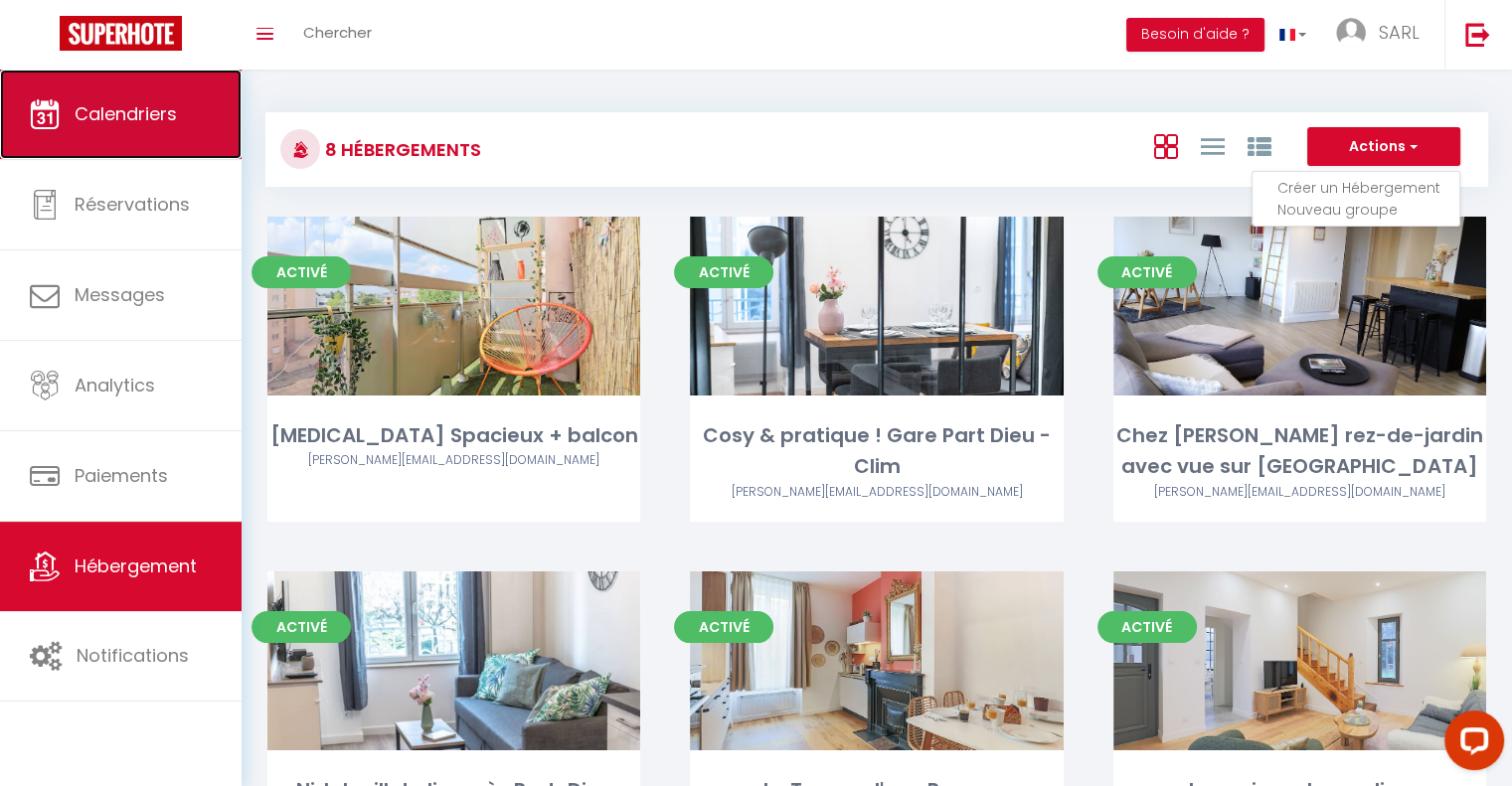 click on "Calendriers" at bounding box center [120, 114] 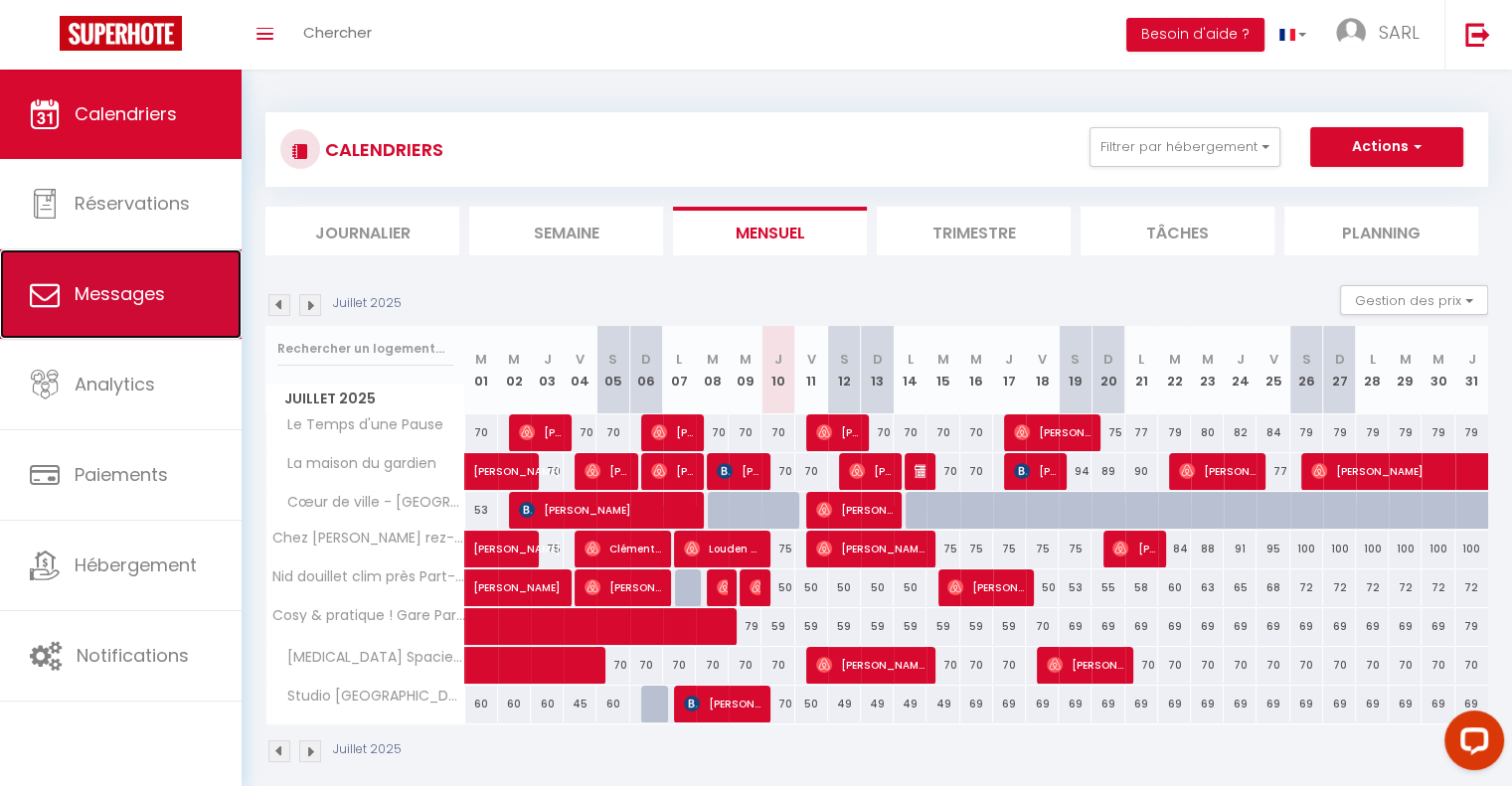 click on "Messages" at bounding box center (120, 294) 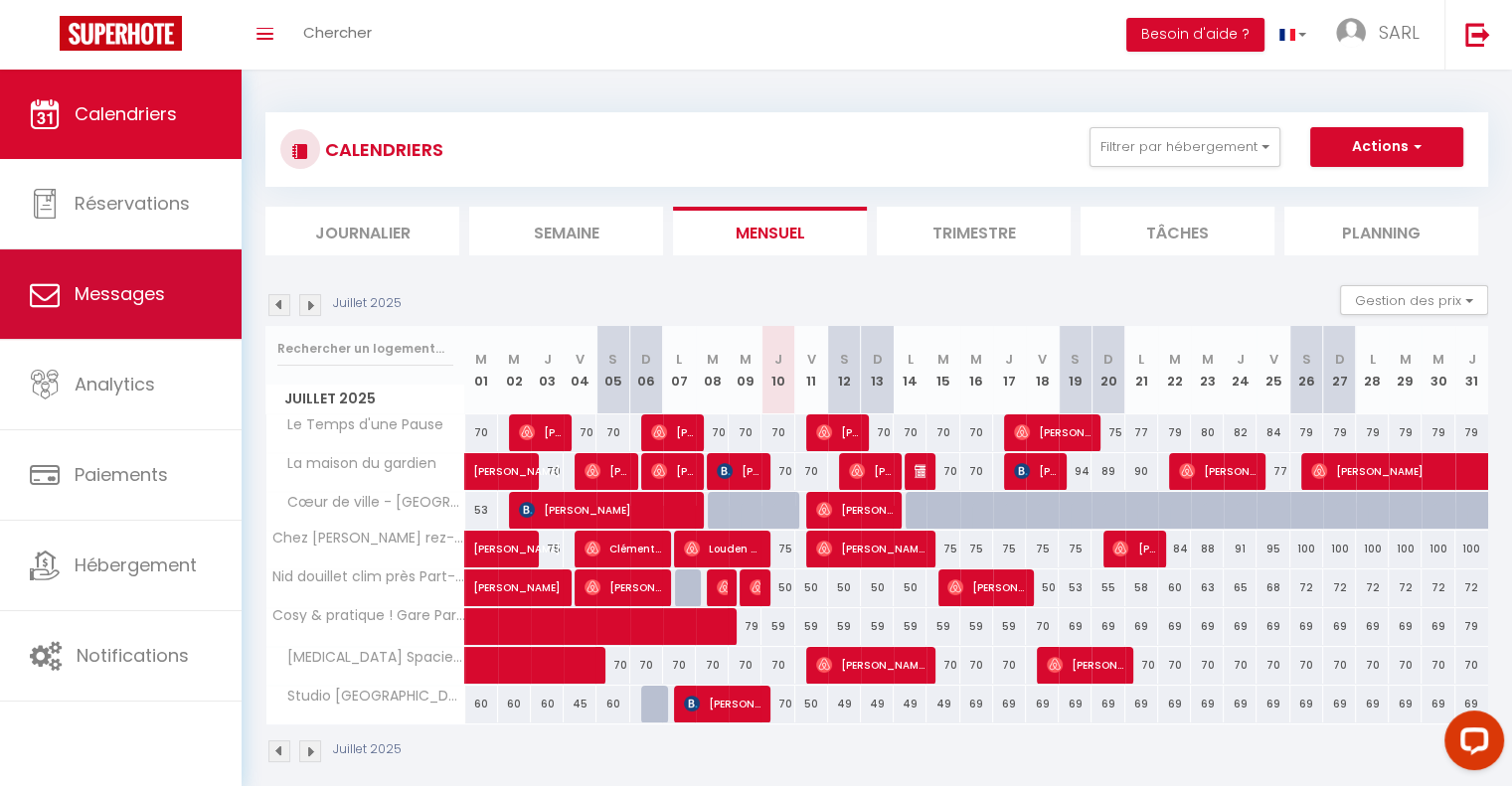 select on "message" 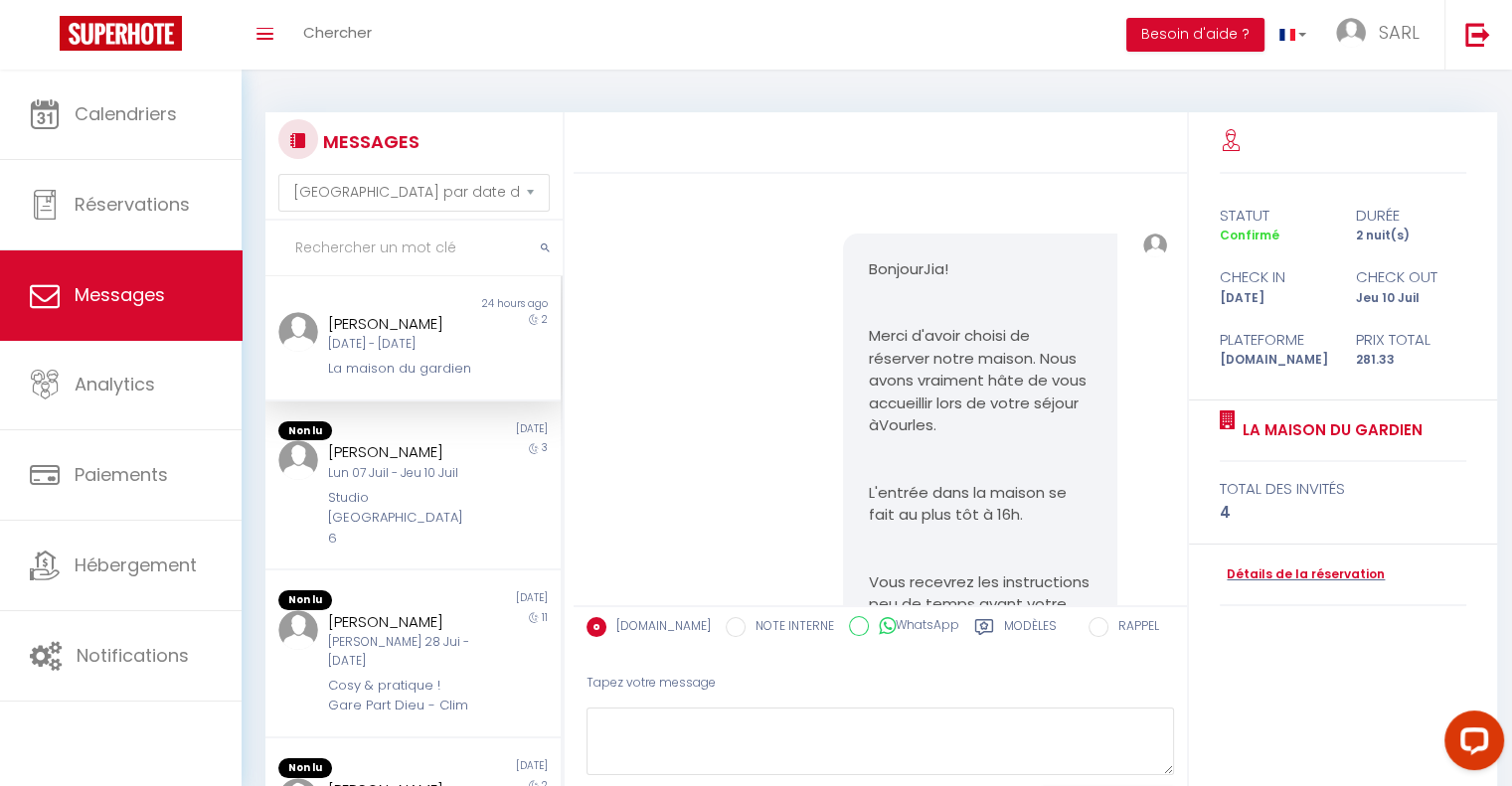 scroll, scrollTop: 4865, scrollLeft: 0, axis: vertical 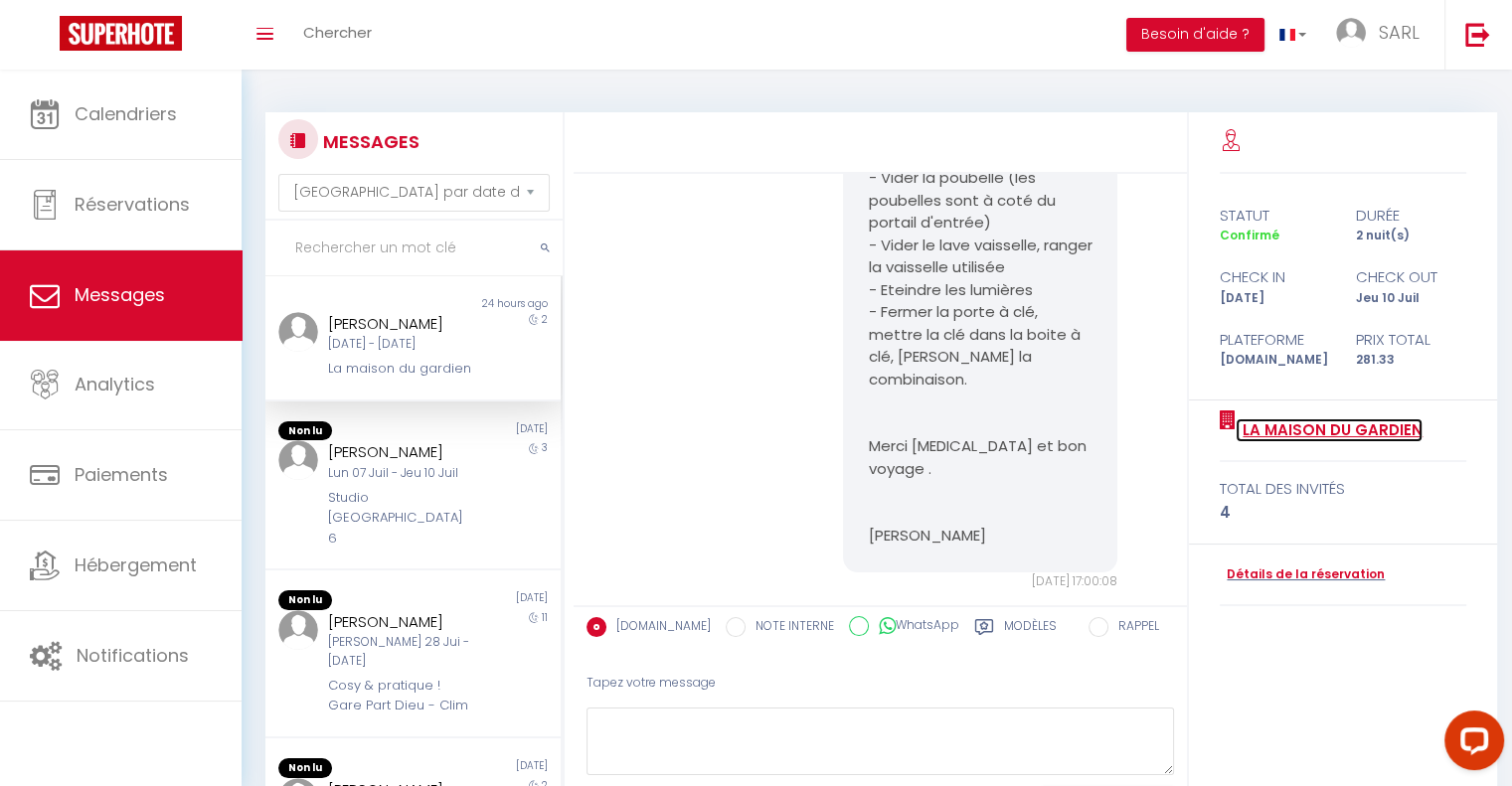 click on "La maison du gardien" at bounding box center (1329, 430) 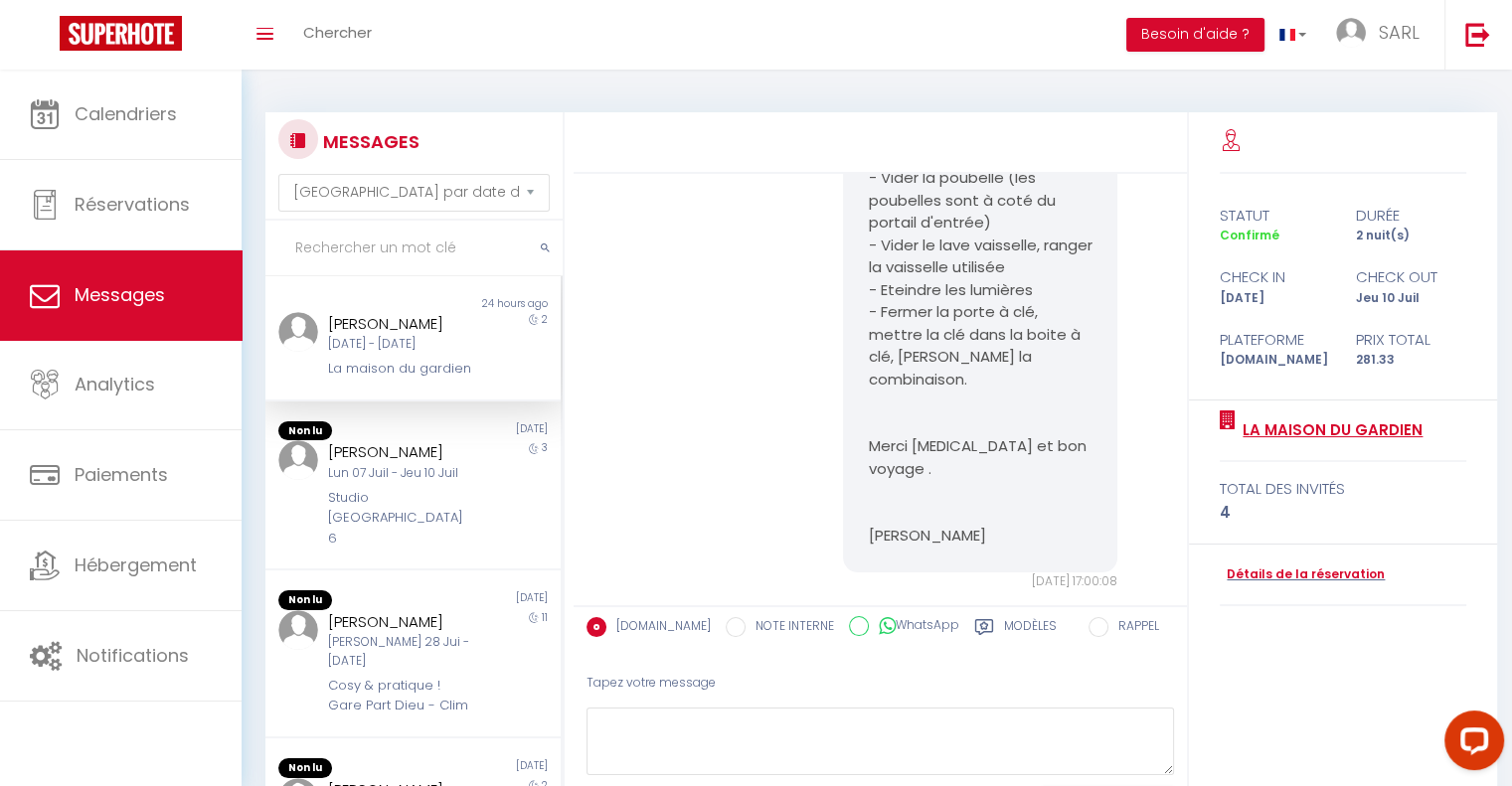 select on "3" 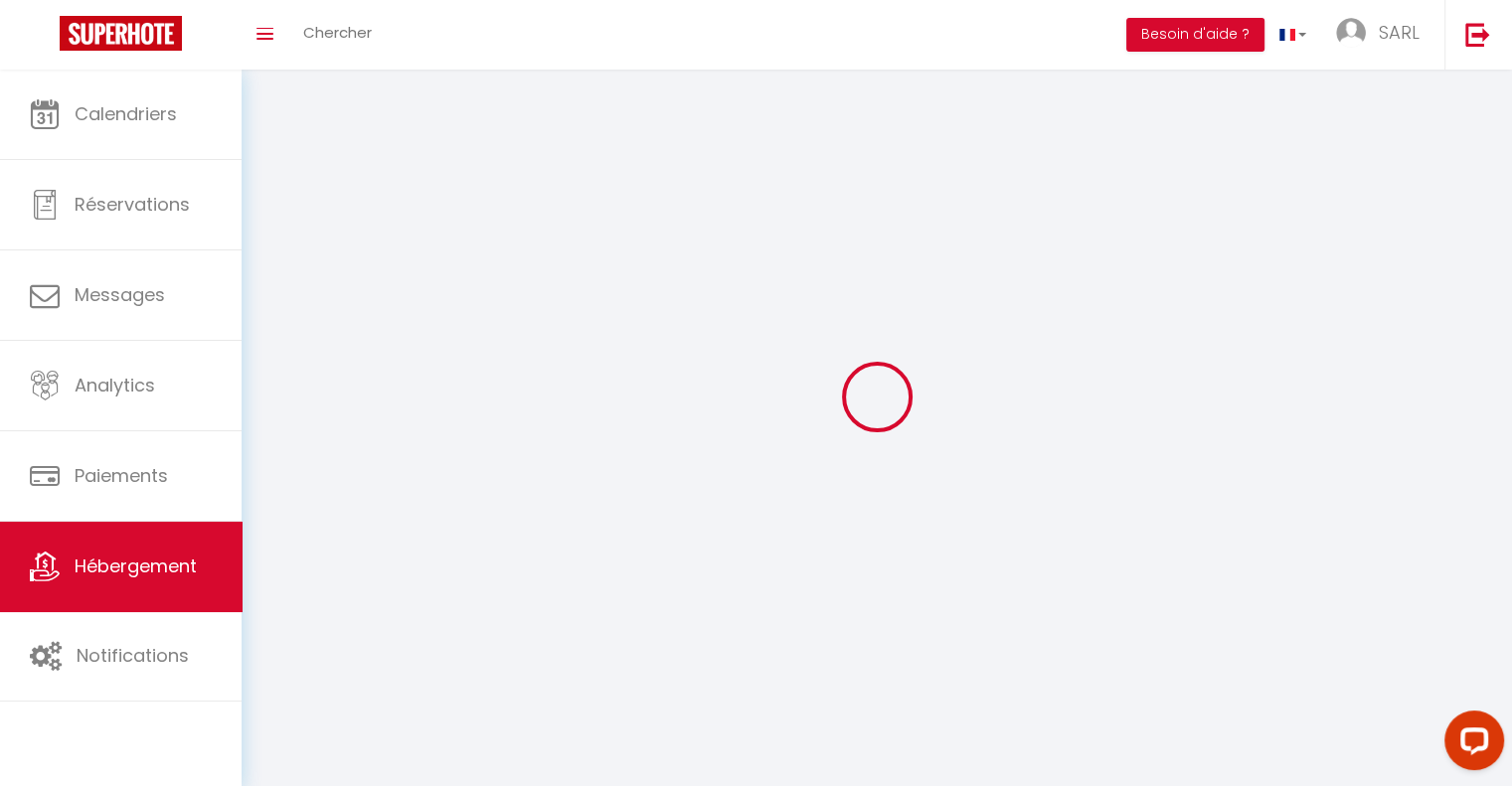 select 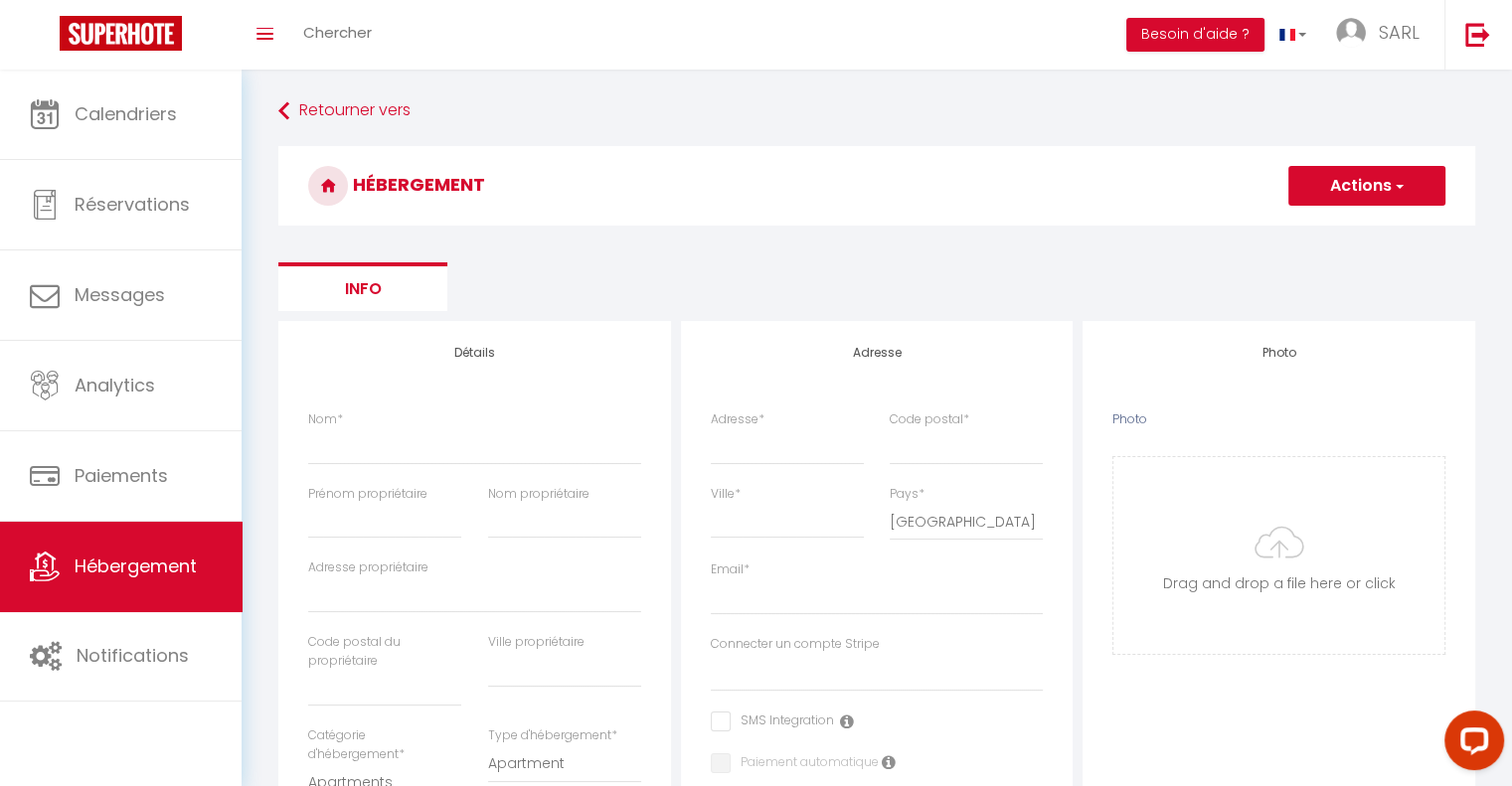click on "Actions" at bounding box center [1367, 186] 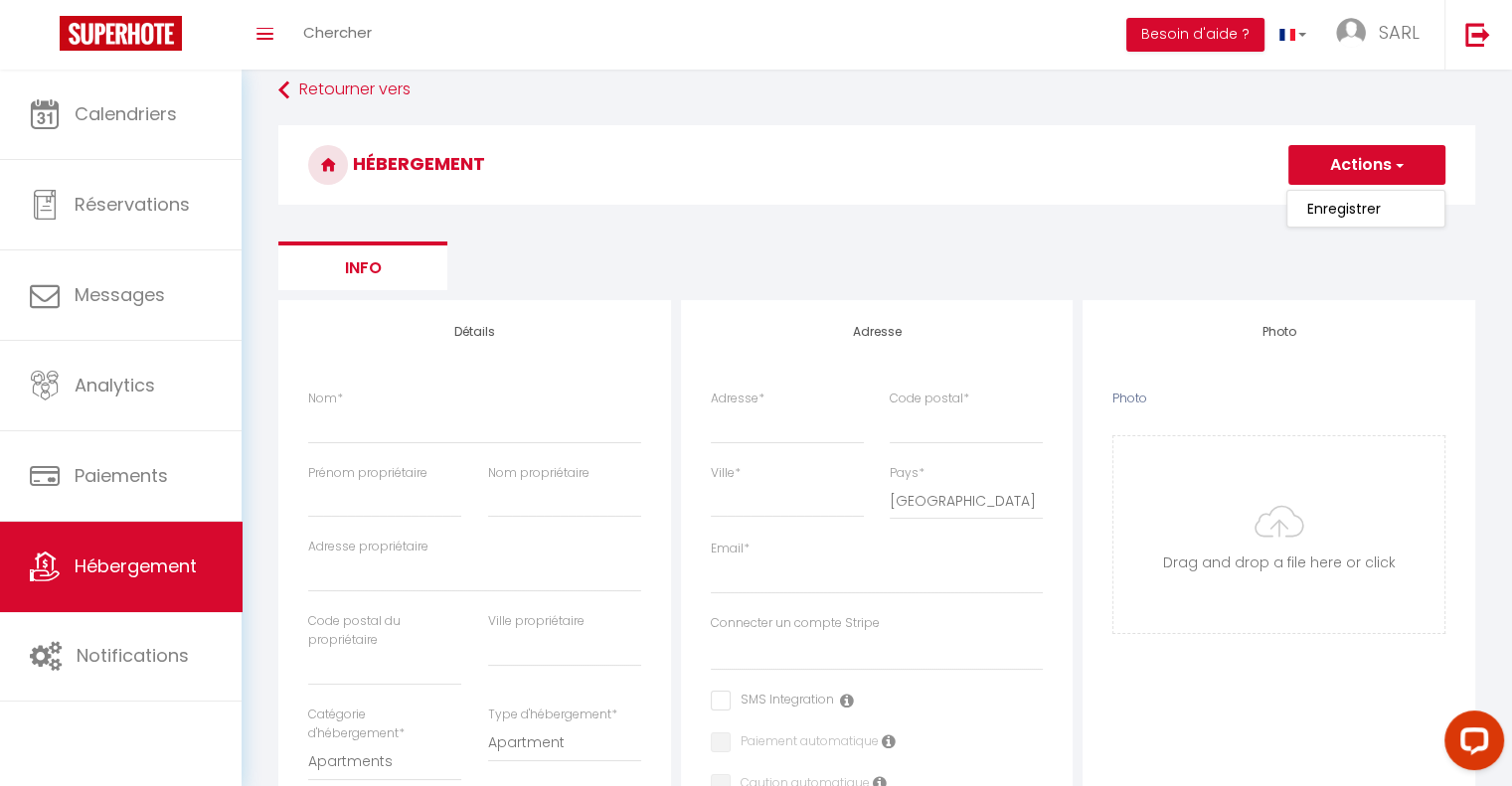 scroll, scrollTop: 0, scrollLeft: 0, axis: both 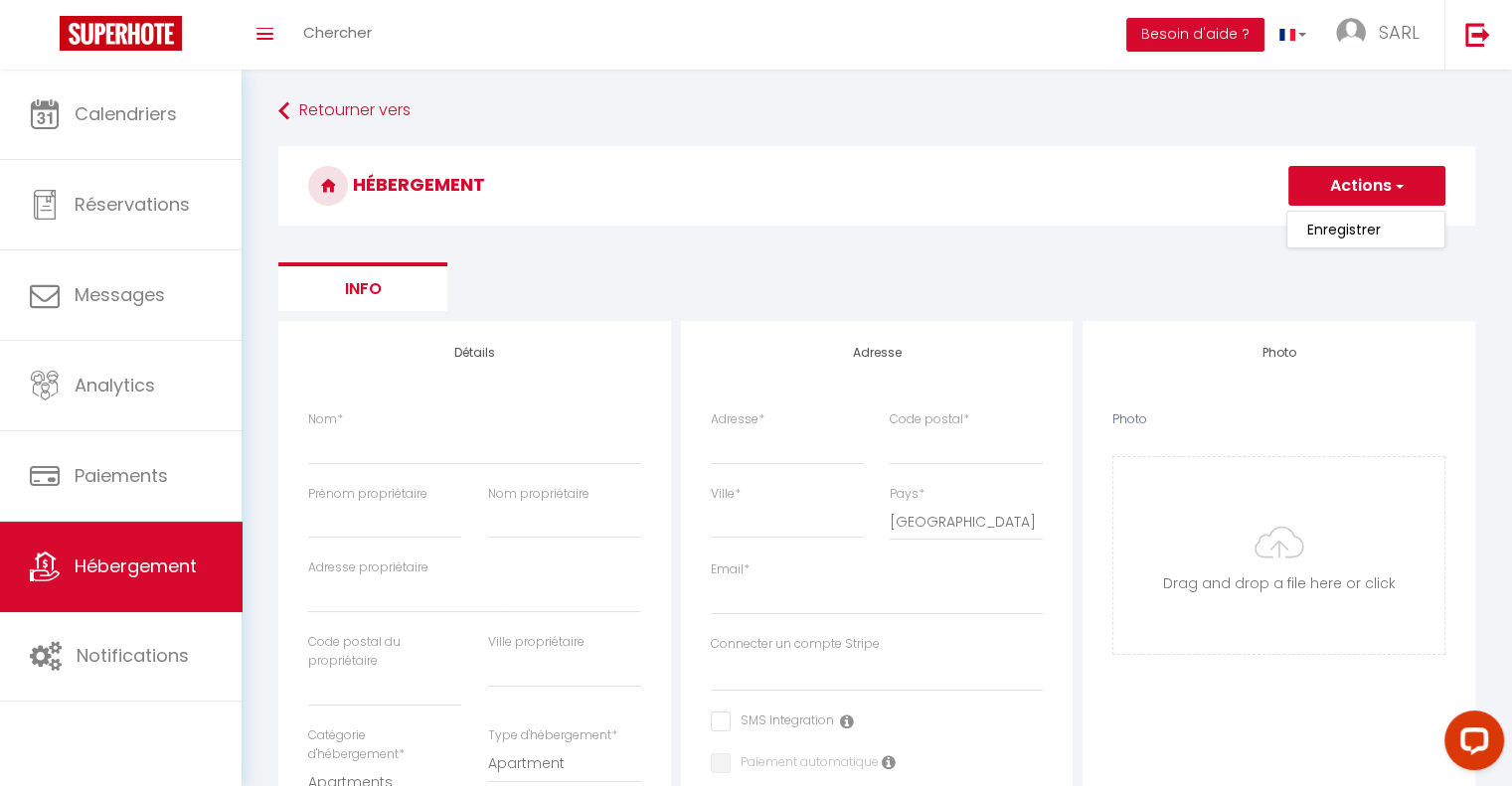 select on "message" 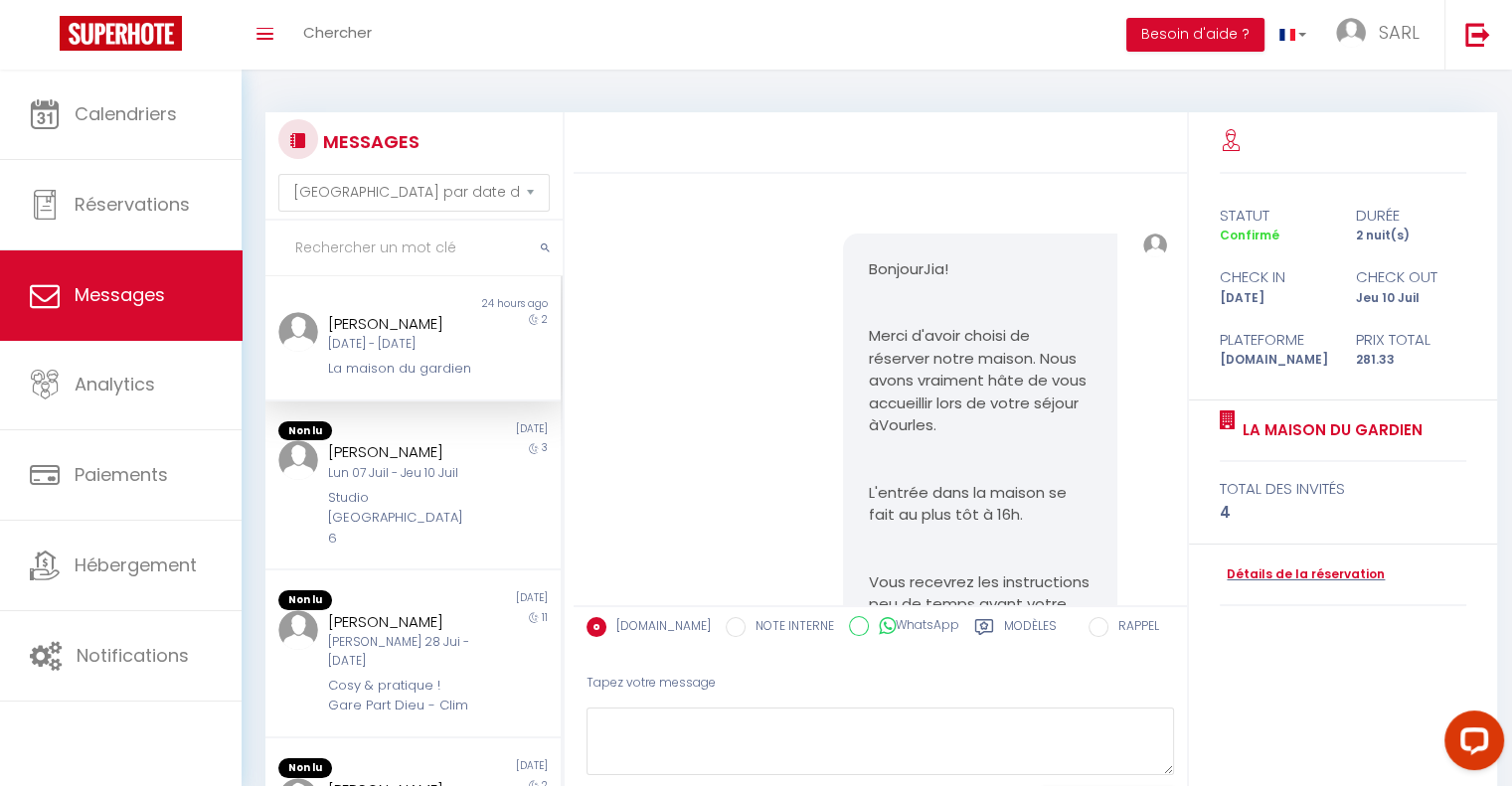 scroll, scrollTop: 4865, scrollLeft: 0, axis: vertical 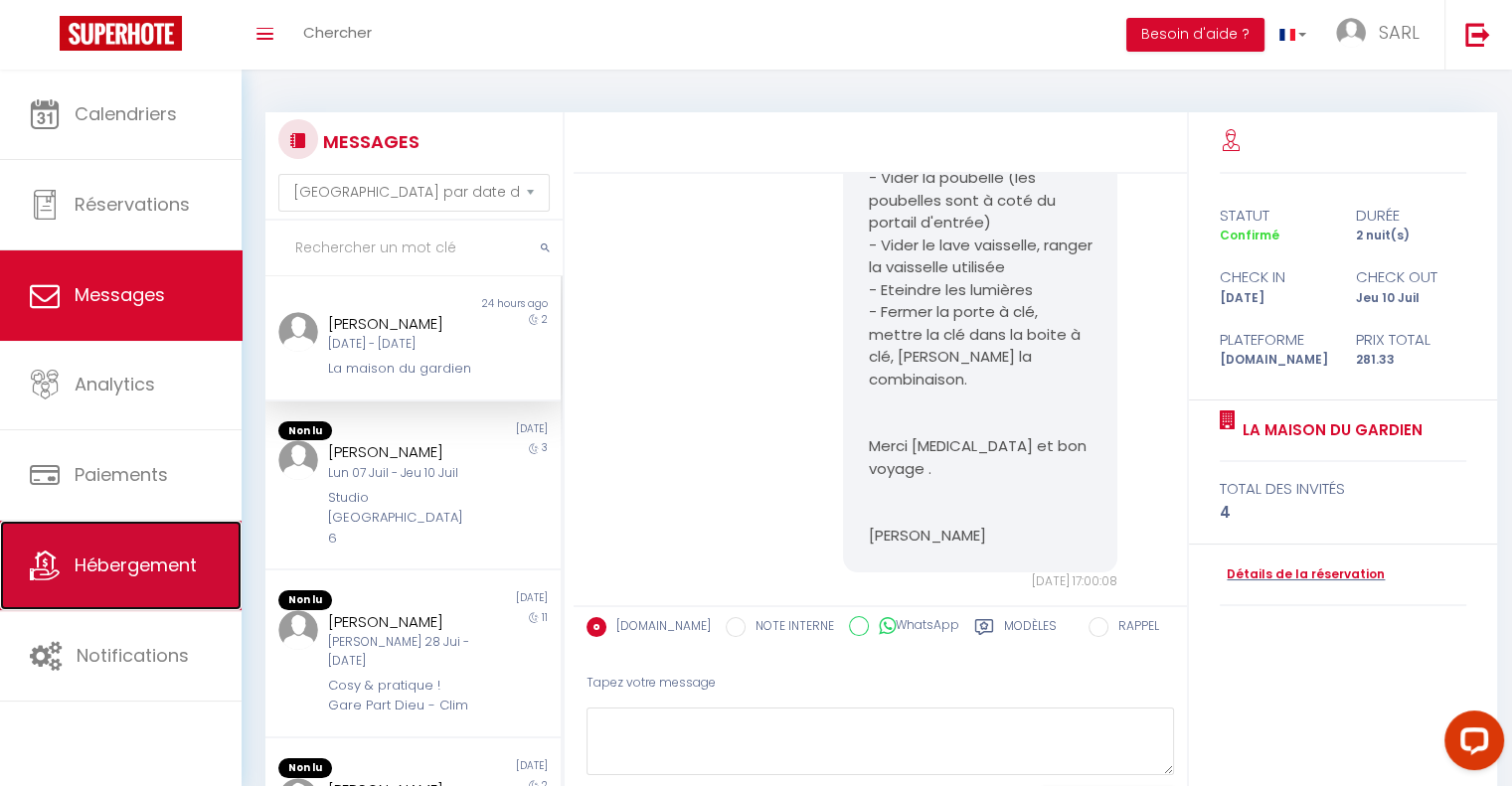 click on "Hébergement" at bounding box center (135, 564) 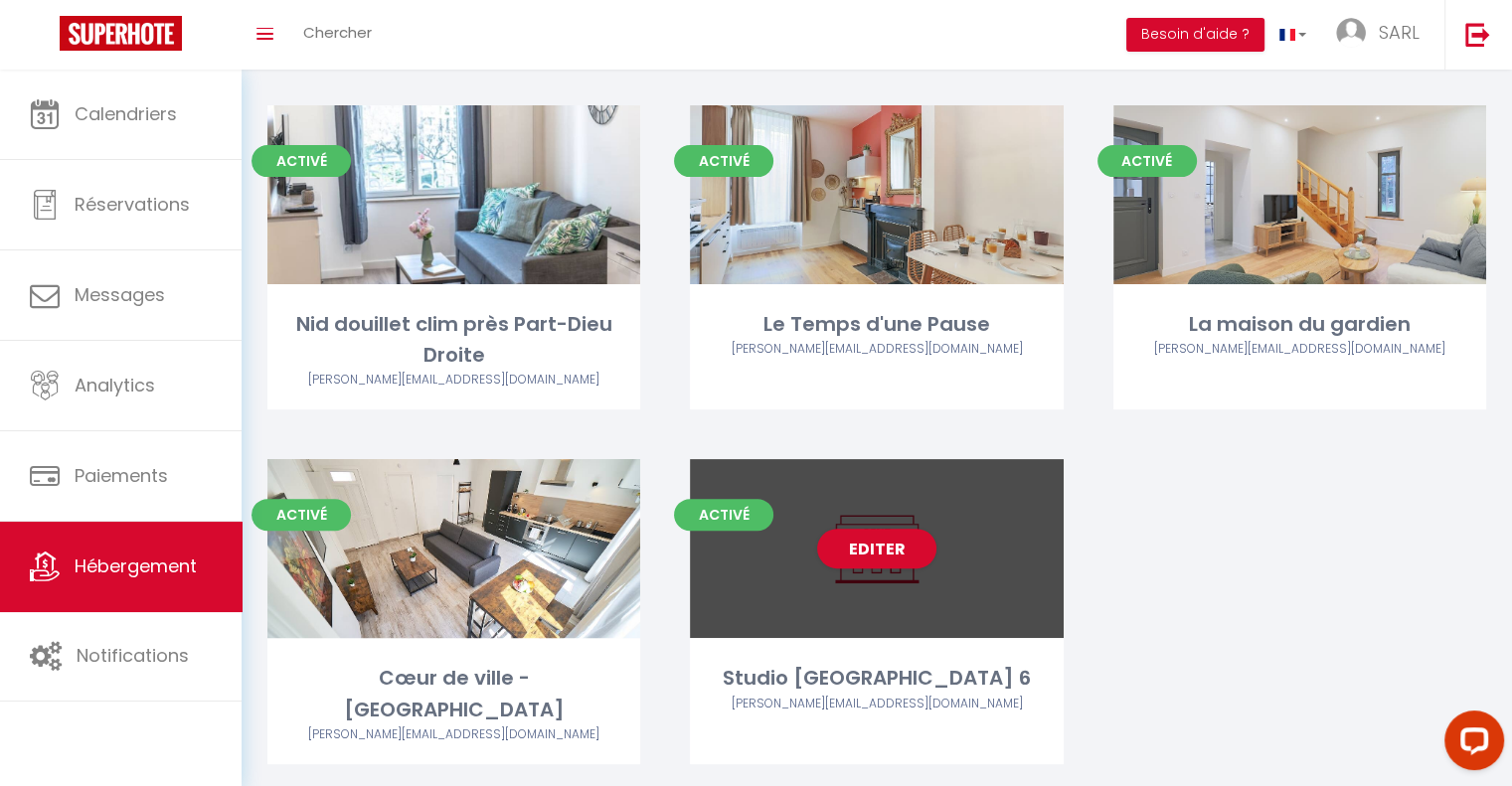scroll, scrollTop: 486, scrollLeft: 0, axis: vertical 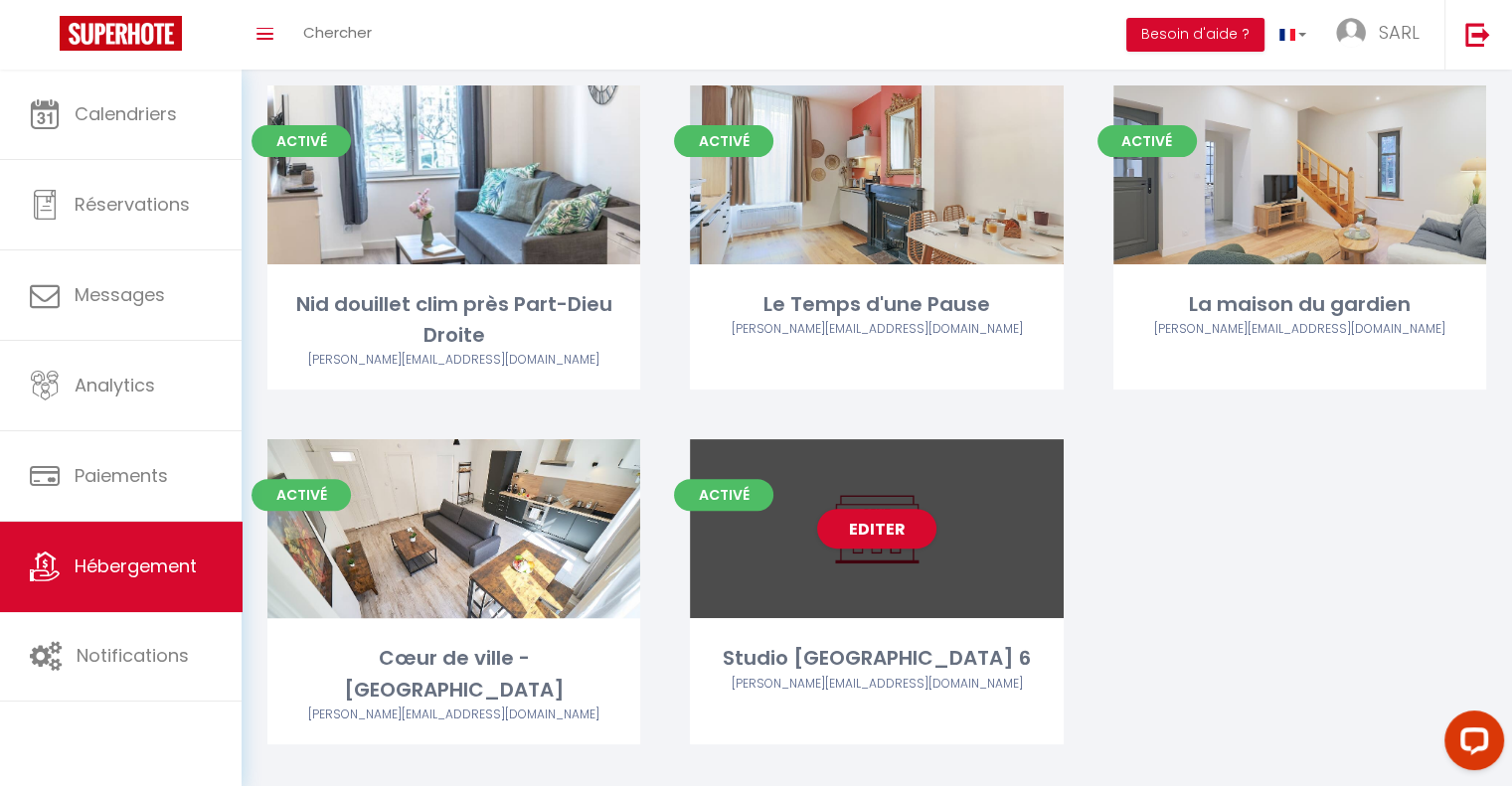 click on "Editer" at bounding box center [876, 529] 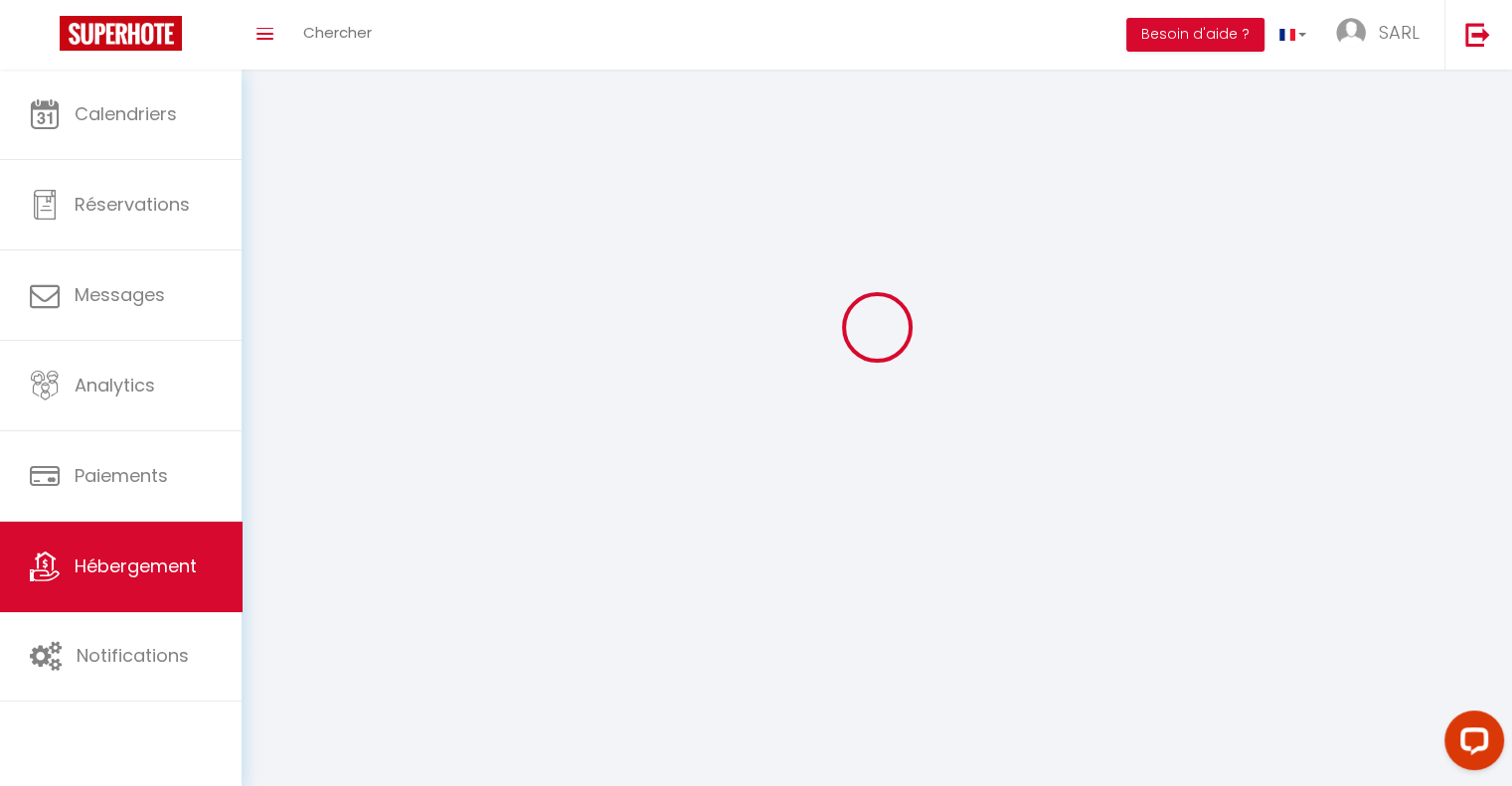 select 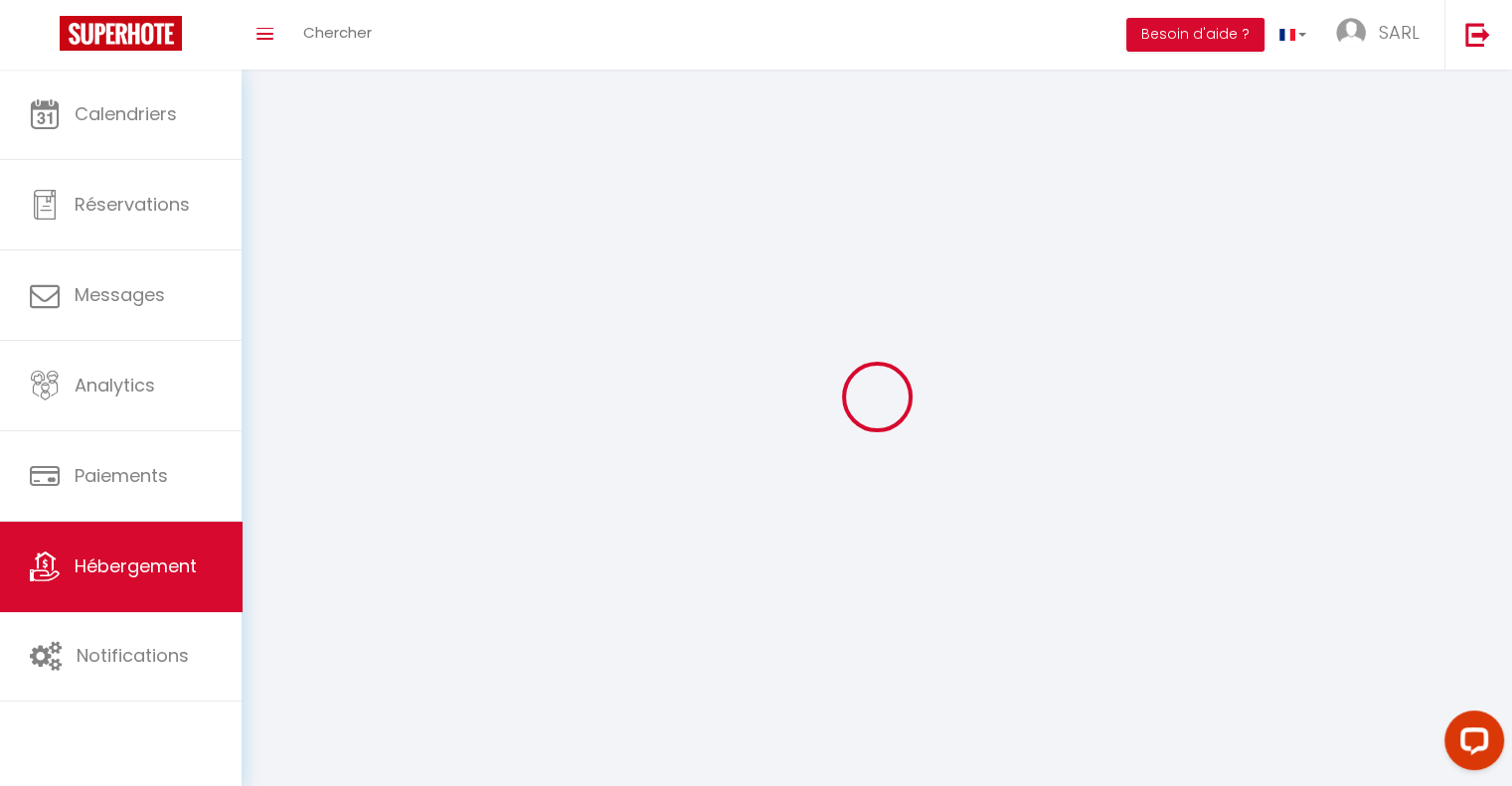 select on "1" 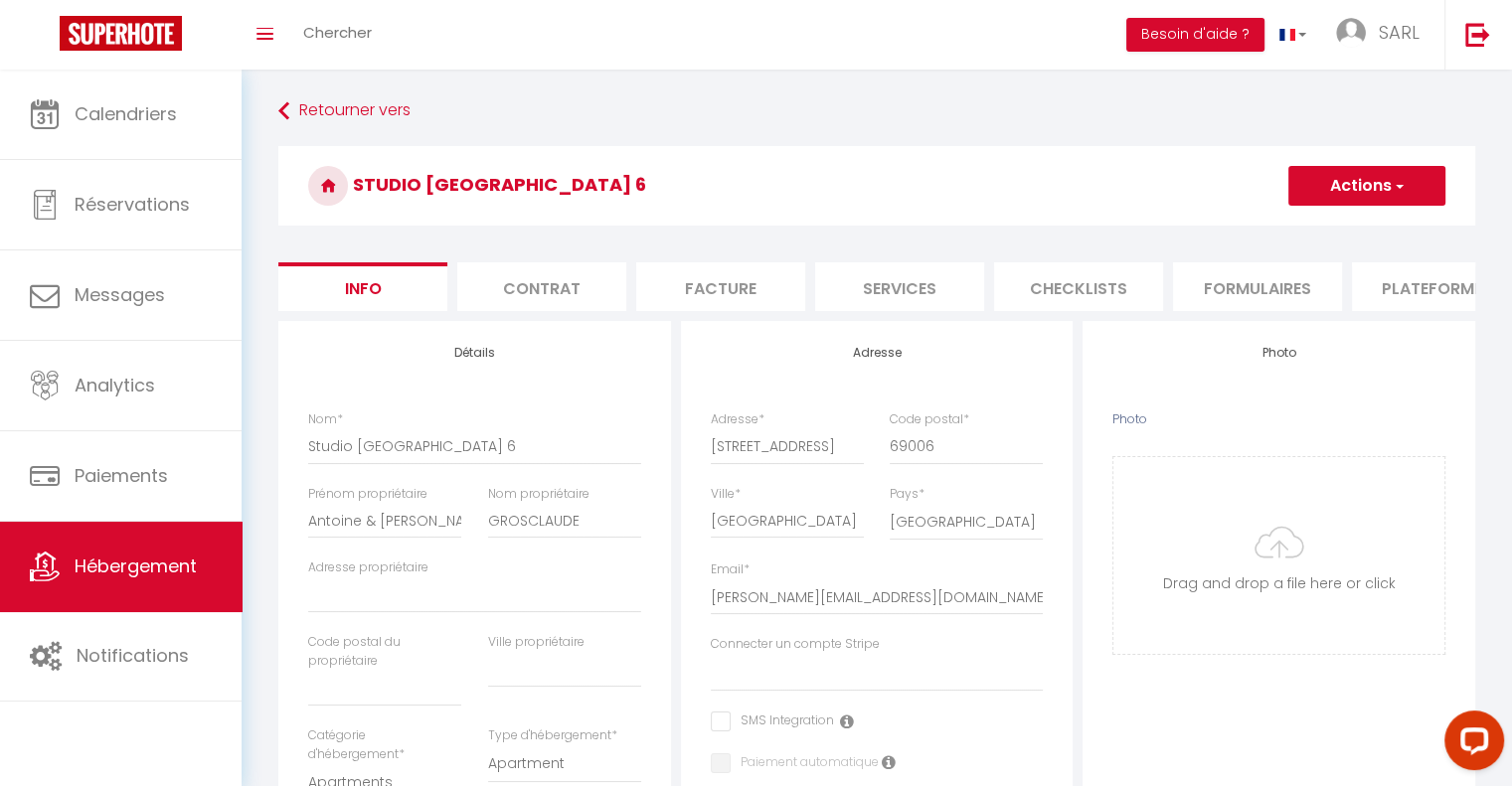 select 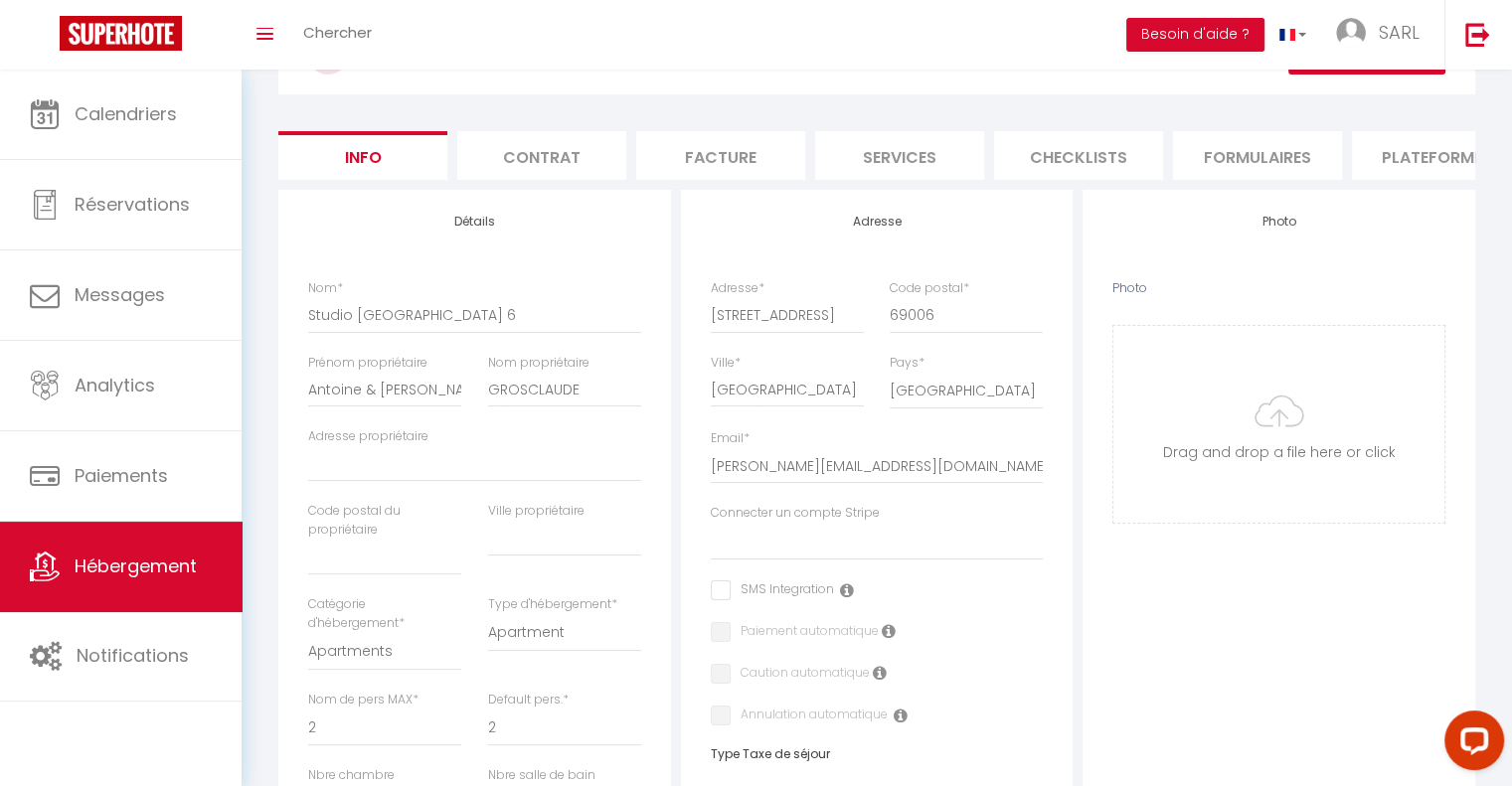 scroll, scrollTop: 99, scrollLeft: 0, axis: vertical 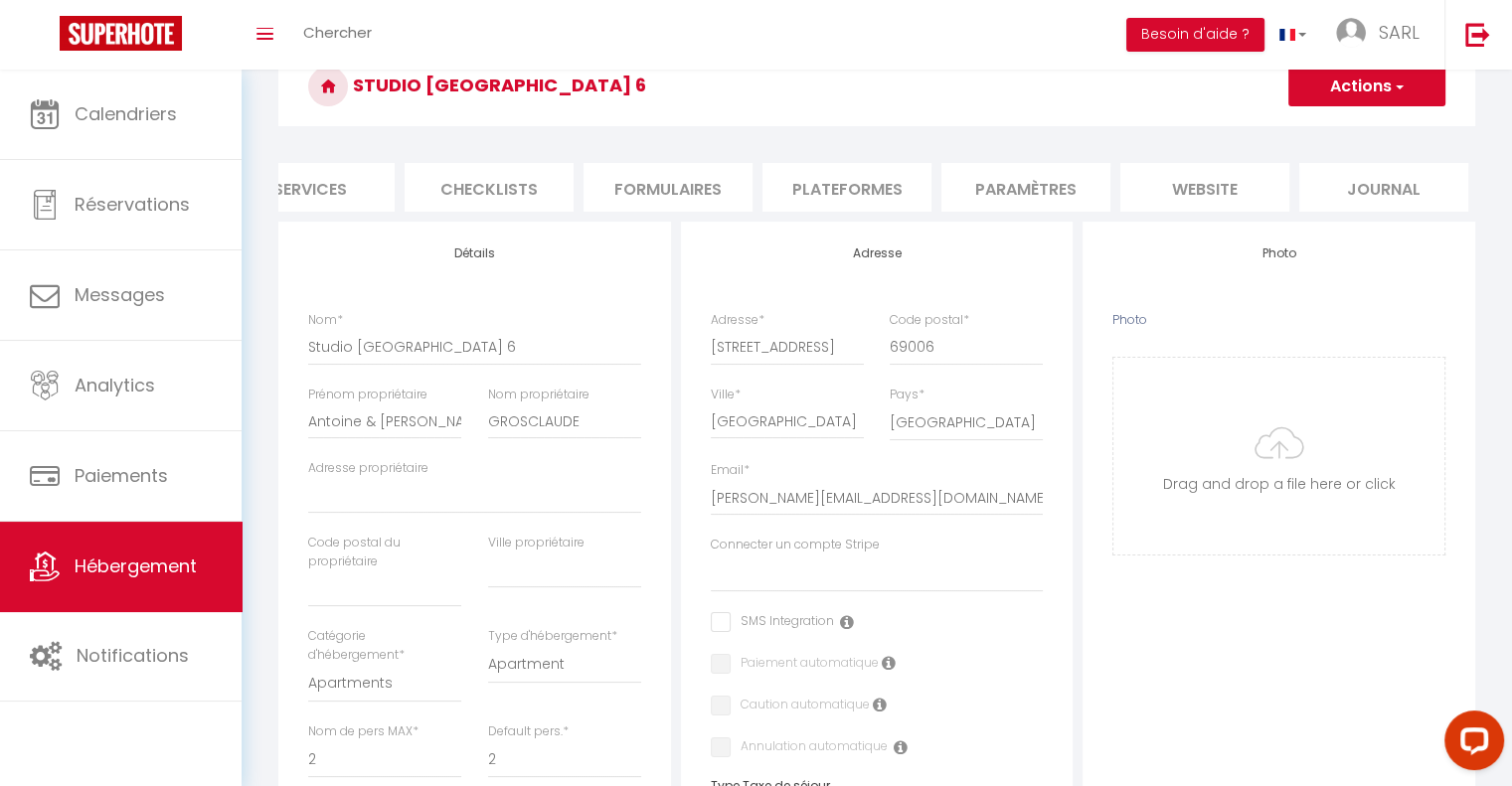 click on "Paramètres" at bounding box center [1026, 187] 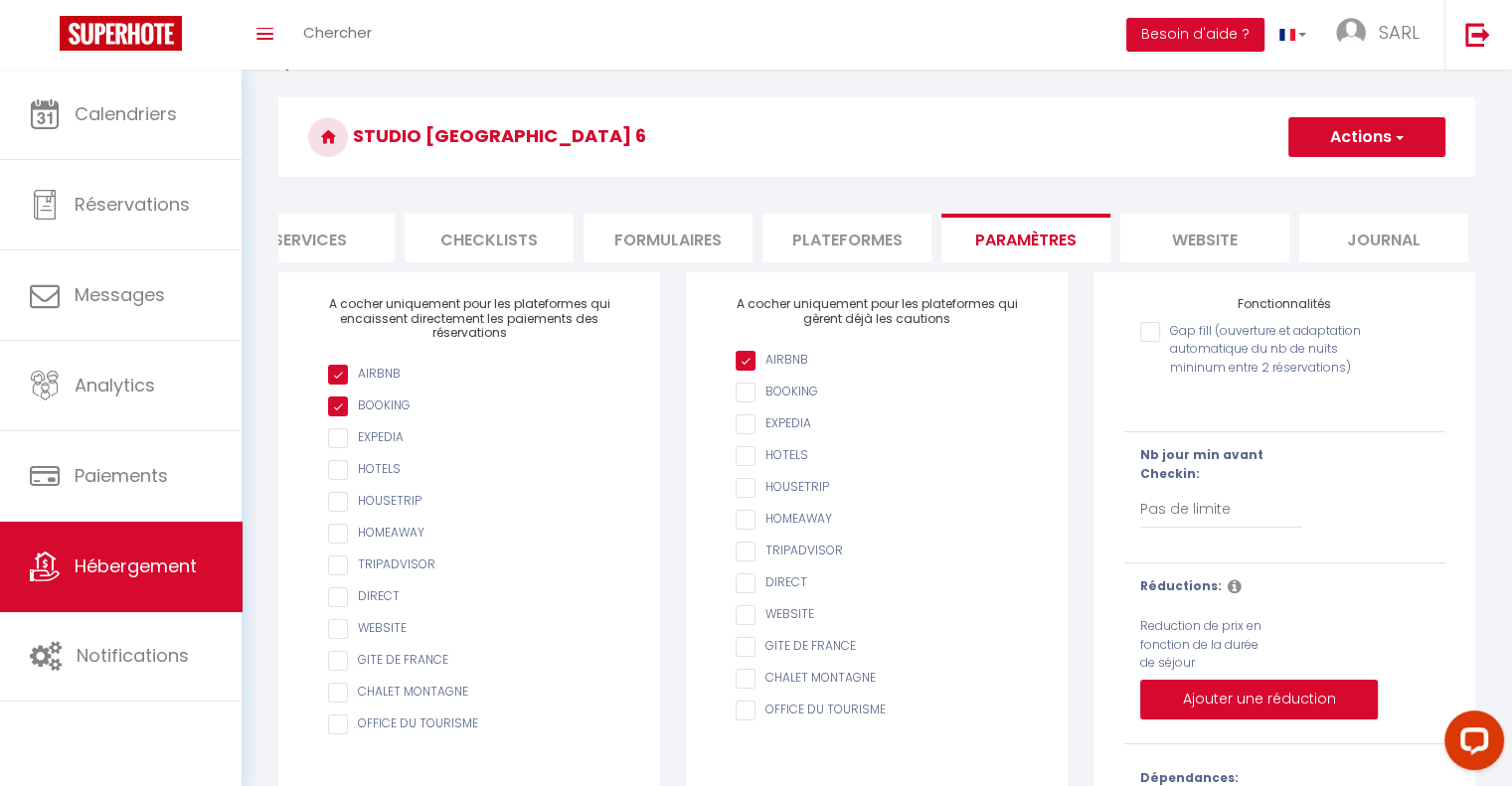 scroll, scrollTop: 0, scrollLeft: 0, axis: both 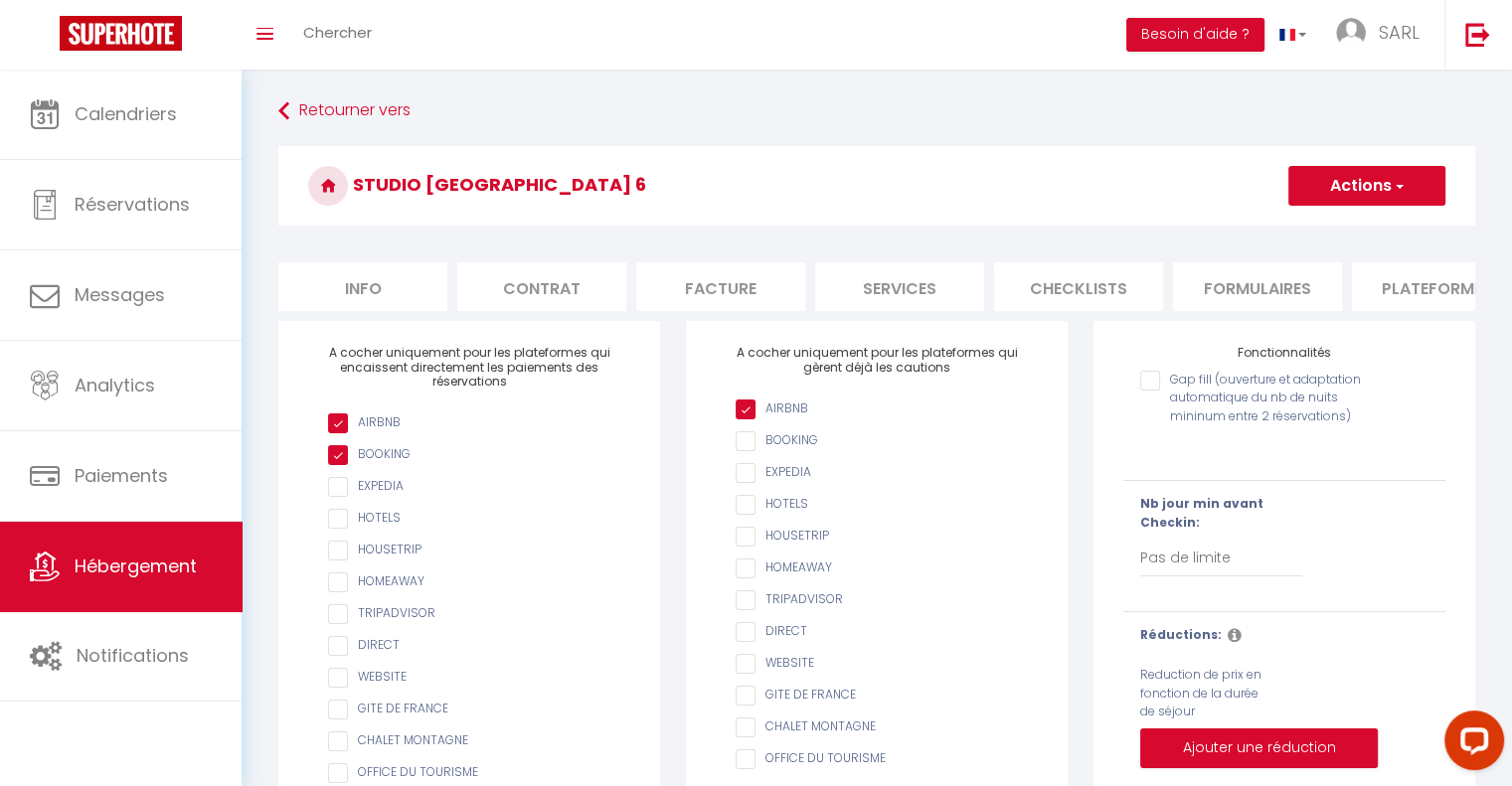 click on "Info" at bounding box center [363, 286] 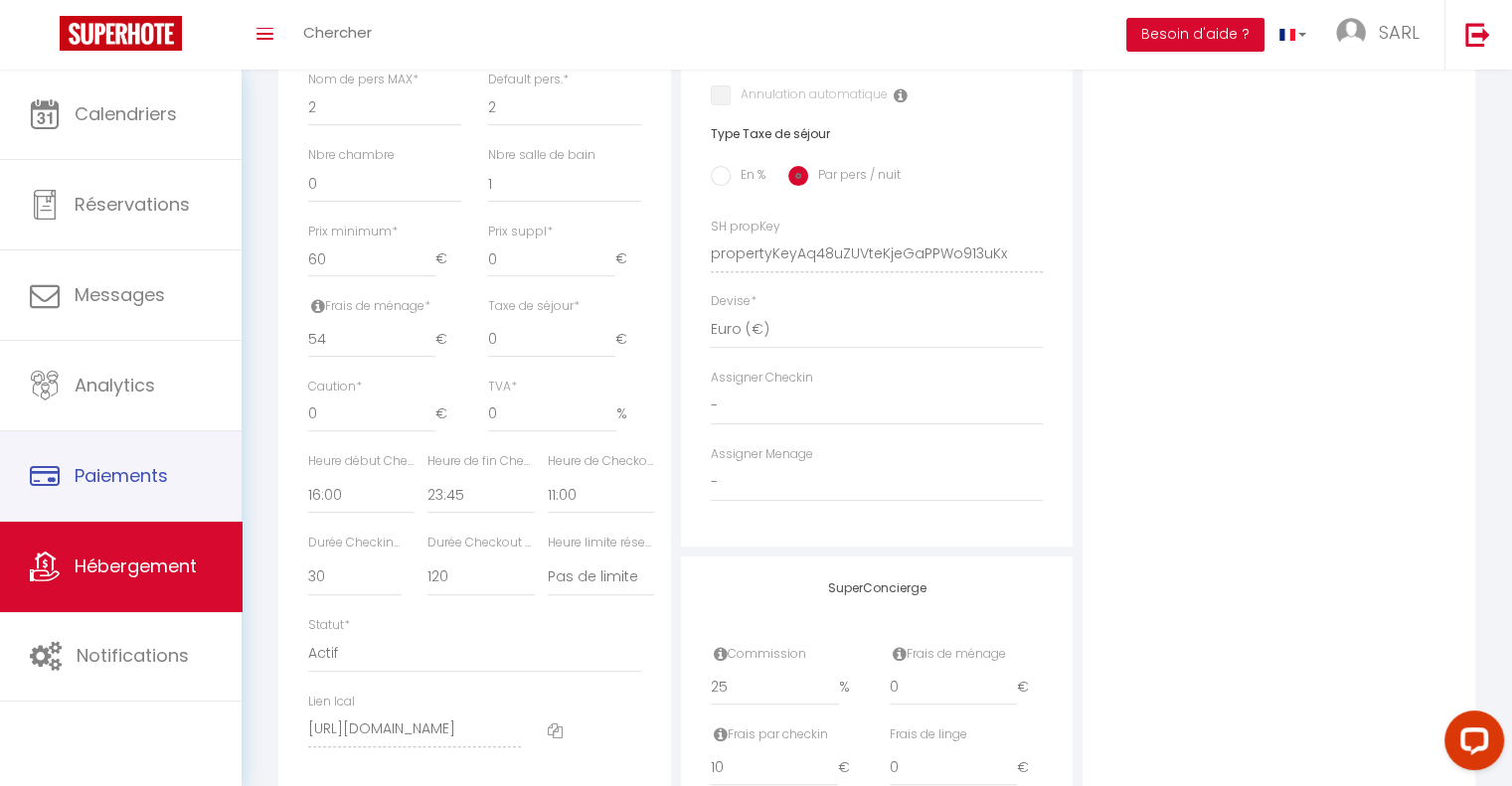 scroll, scrollTop: 740, scrollLeft: 0, axis: vertical 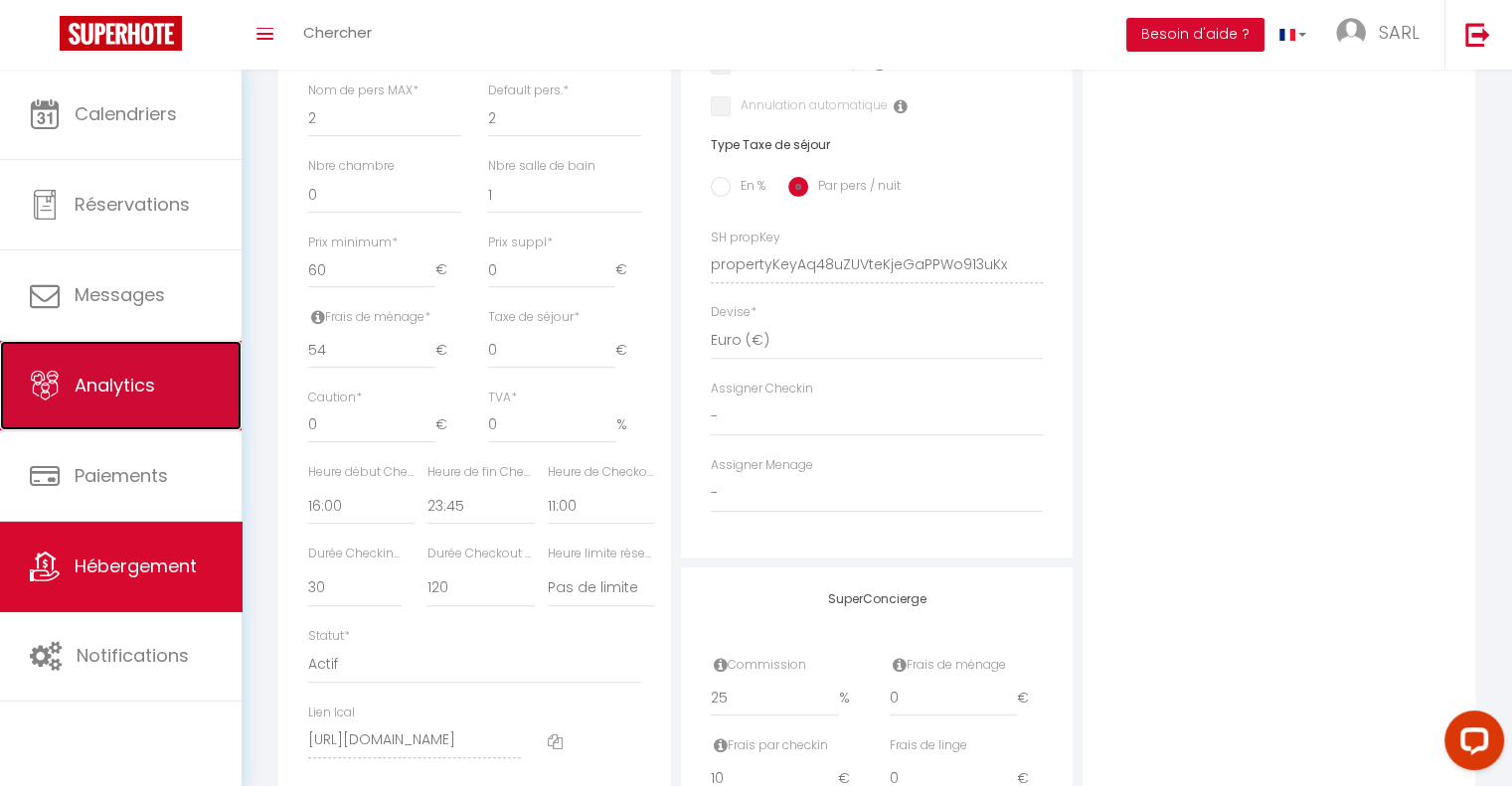 click on "Analytics" at bounding box center (120, 386) 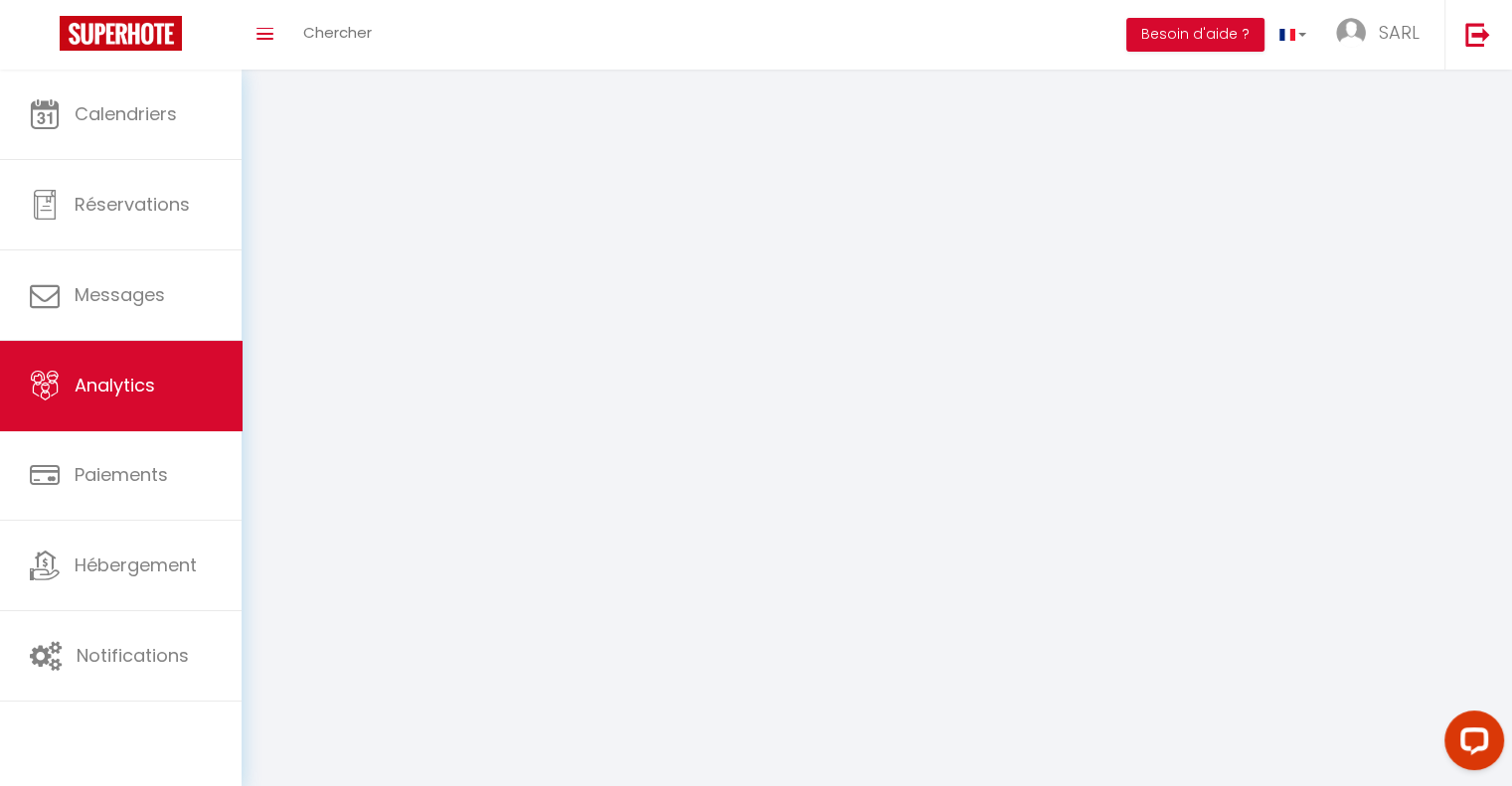 scroll, scrollTop: 0, scrollLeft: 0, axis: both 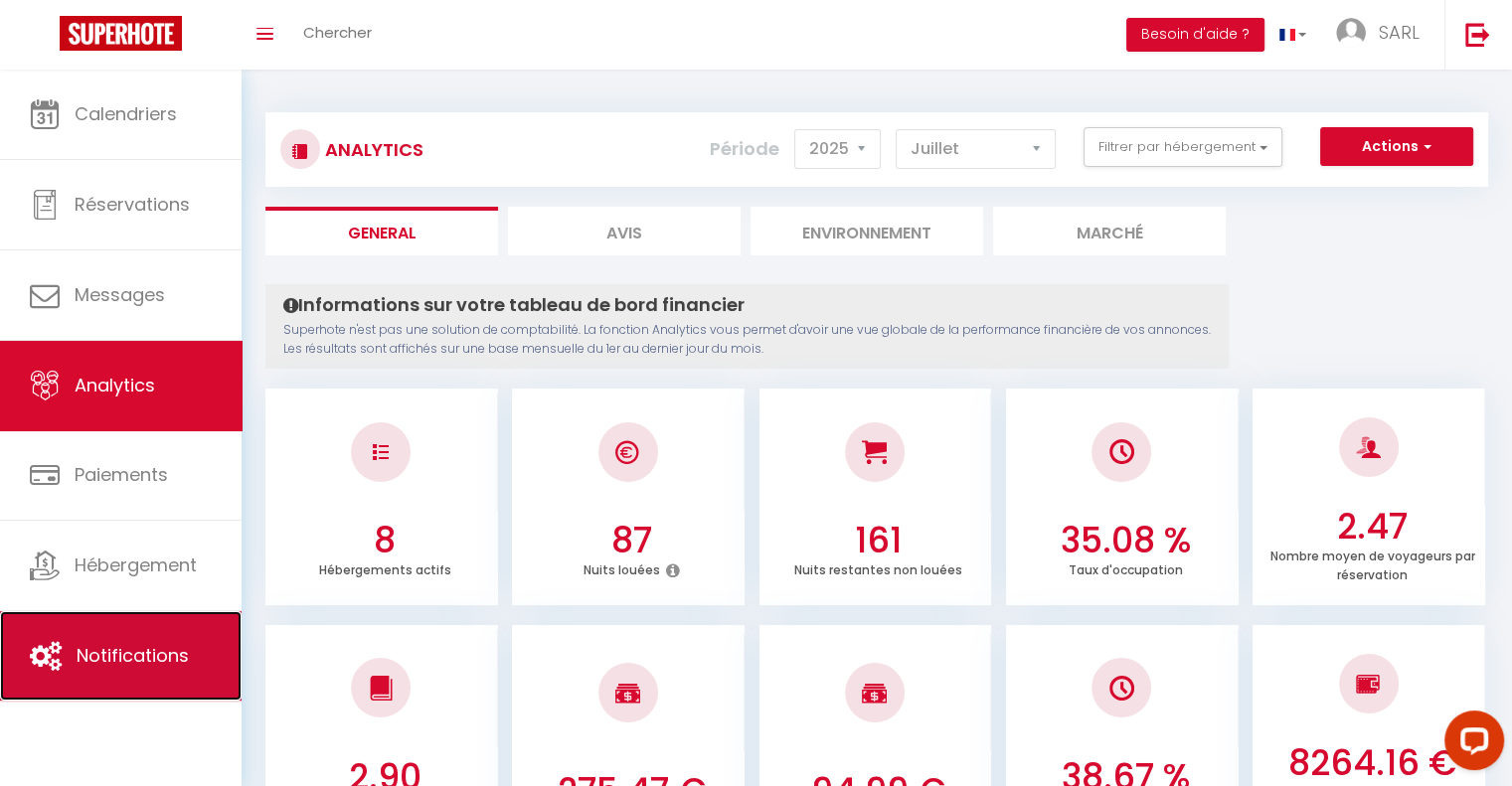 click on "Notifications" at bounding box center [132, 655] 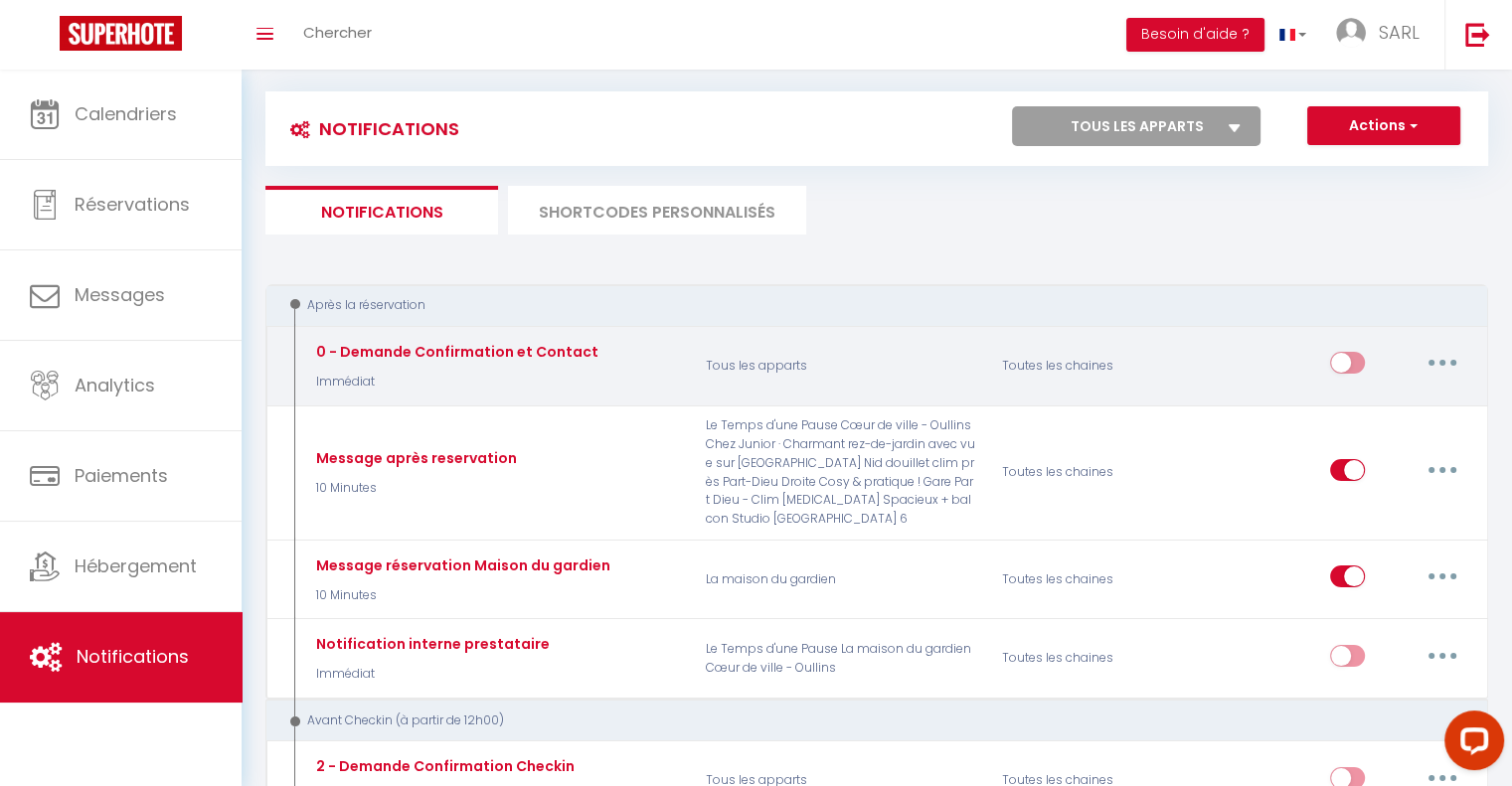 scroll, scrollTop: 0, scrollLeft: 0, axis: both 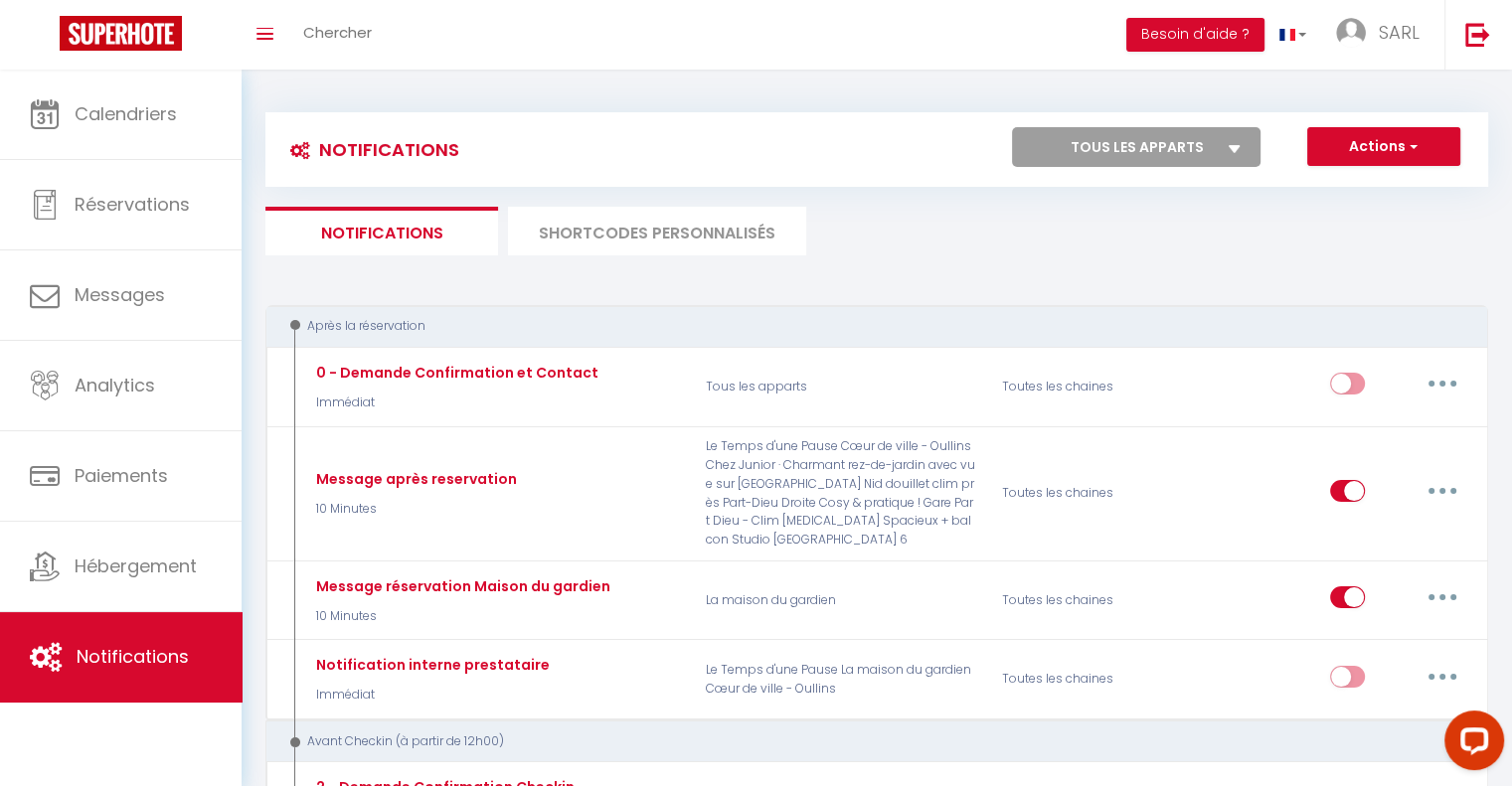 click on "Tous les apparts    [MEDICAL_DATA] Spacieux + balcon Cosy & pratique ! Gare Part Dieu - Clim Chez [PERSON_NAME] rez-de-jardin avec vue sur [GEOGRAPHIC_DATA] Nid douillet clim près Part-Dieu Droite Le Temps d'une Pause La maison du gardien Cœur de ville - Oullins Studio Lyon 6" at bounding box center [1136, 147] 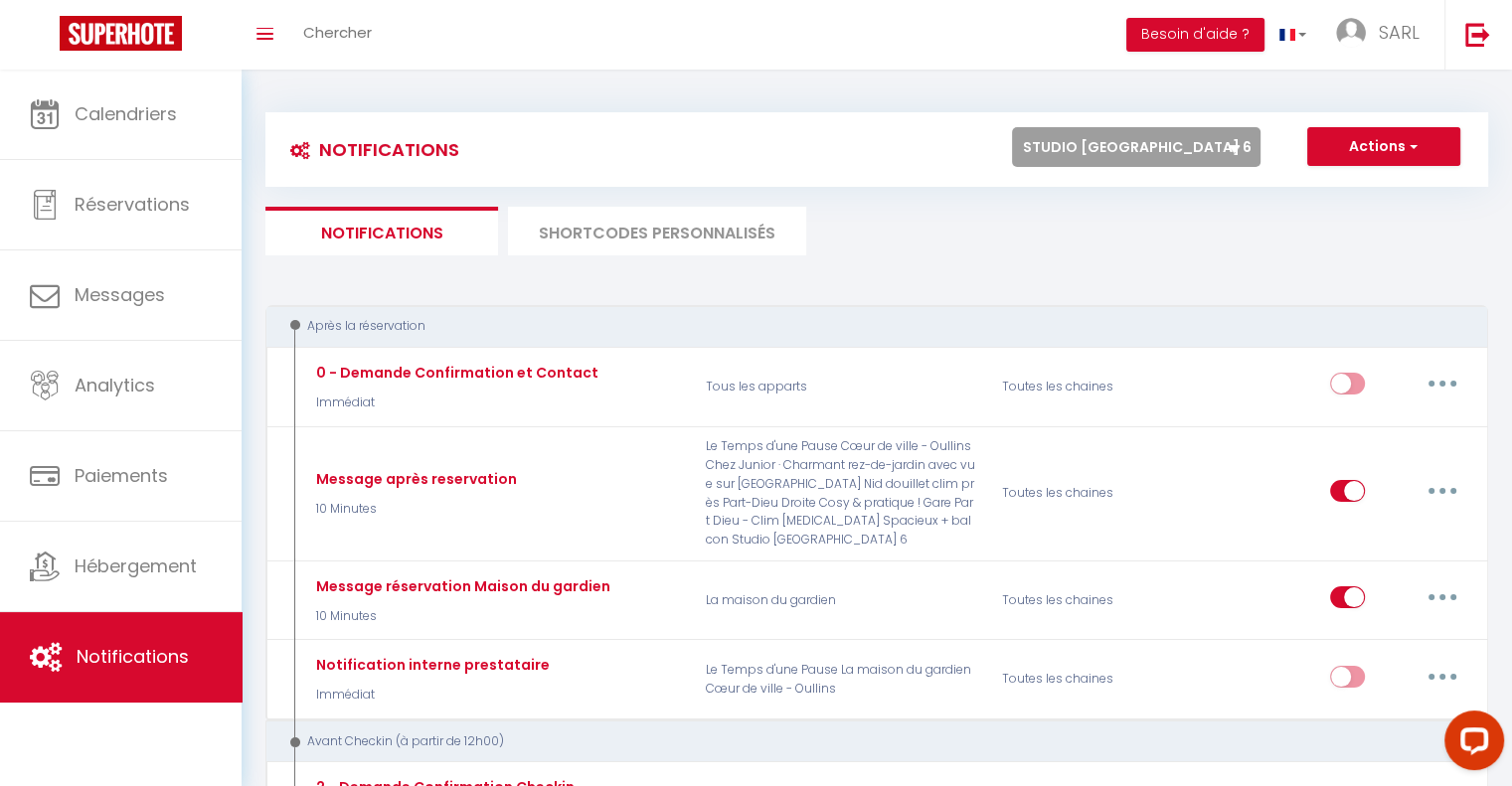 click on "Tous les apparts    [MEDICAL_DATA] Spacieux + balcon Cosy & pratique ! Gare Part Dieu - Clim Chez [PERSON_NAME] rez-de-jardin avec vue sur [GEOGRAPHIC_DATA] Nid douillet clim près Part-Dieu Droite Le Temps d'une Pause La maison du gardien Cœur de ville - Oullins Studio Lyon 6" at bounding box center [1136, 147] 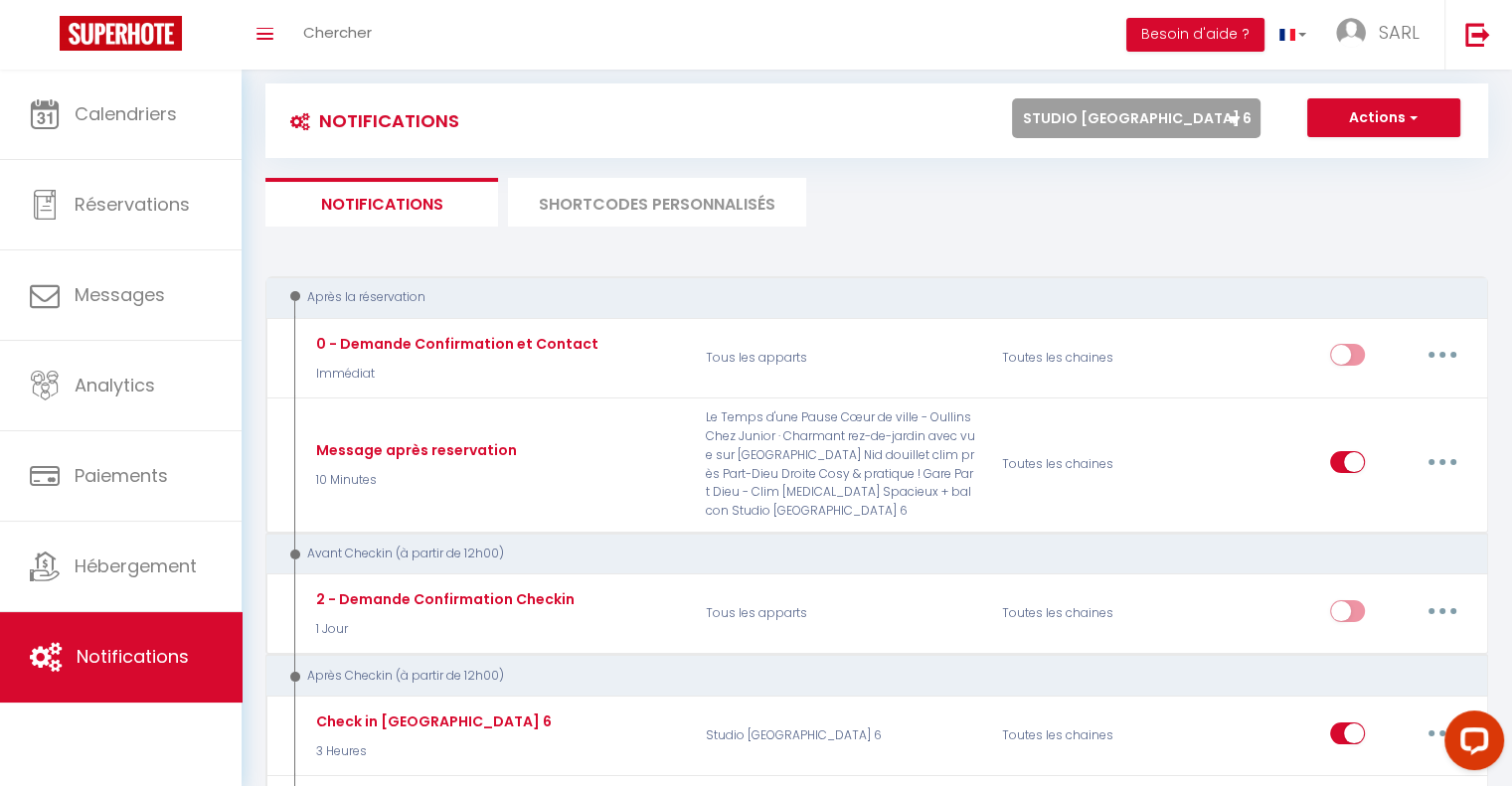 scroll, scrollTop: 0, scrollLeft: 0, axis: both 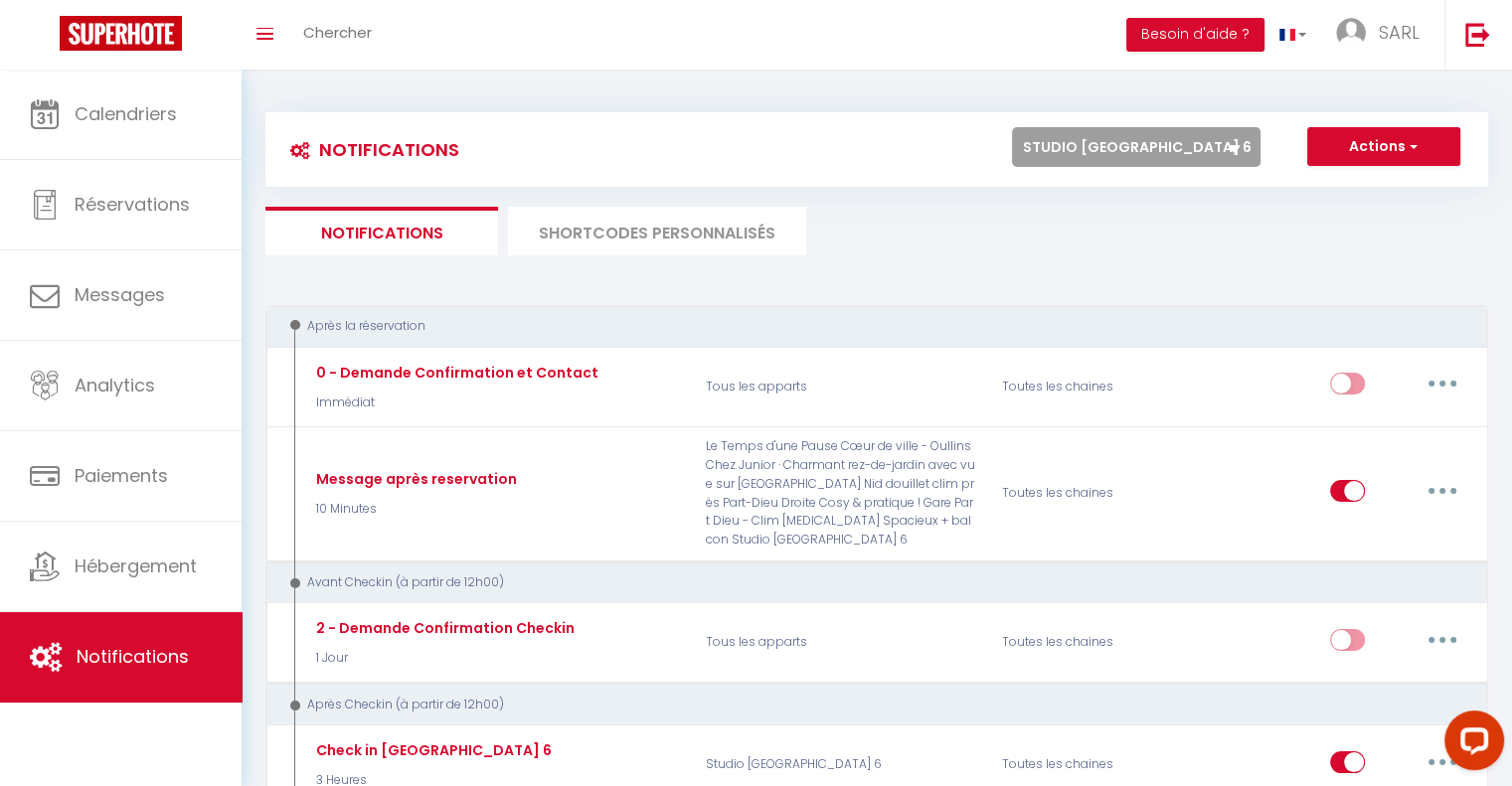 click on "Notifications
Actions
Nouvelle Notification    Exporter    Importer    Tous les apparts    [MEDICAL_DATA] Spacieux + balcon Cosy & pratique ! Gare Part Dieu - Clim Chez [PERSON_NAME] rez-de-jardin avec vue sur [GEOGRAPHIC_DATA] Nid douillet clim près Part-Dieu Droite Le Temps d'une Pause La maison du gardien Cœur de ville - Oullins Studio Lyon 6
Actions
Nouveau shortcode personnalisé" at bounding box center [877, 149] 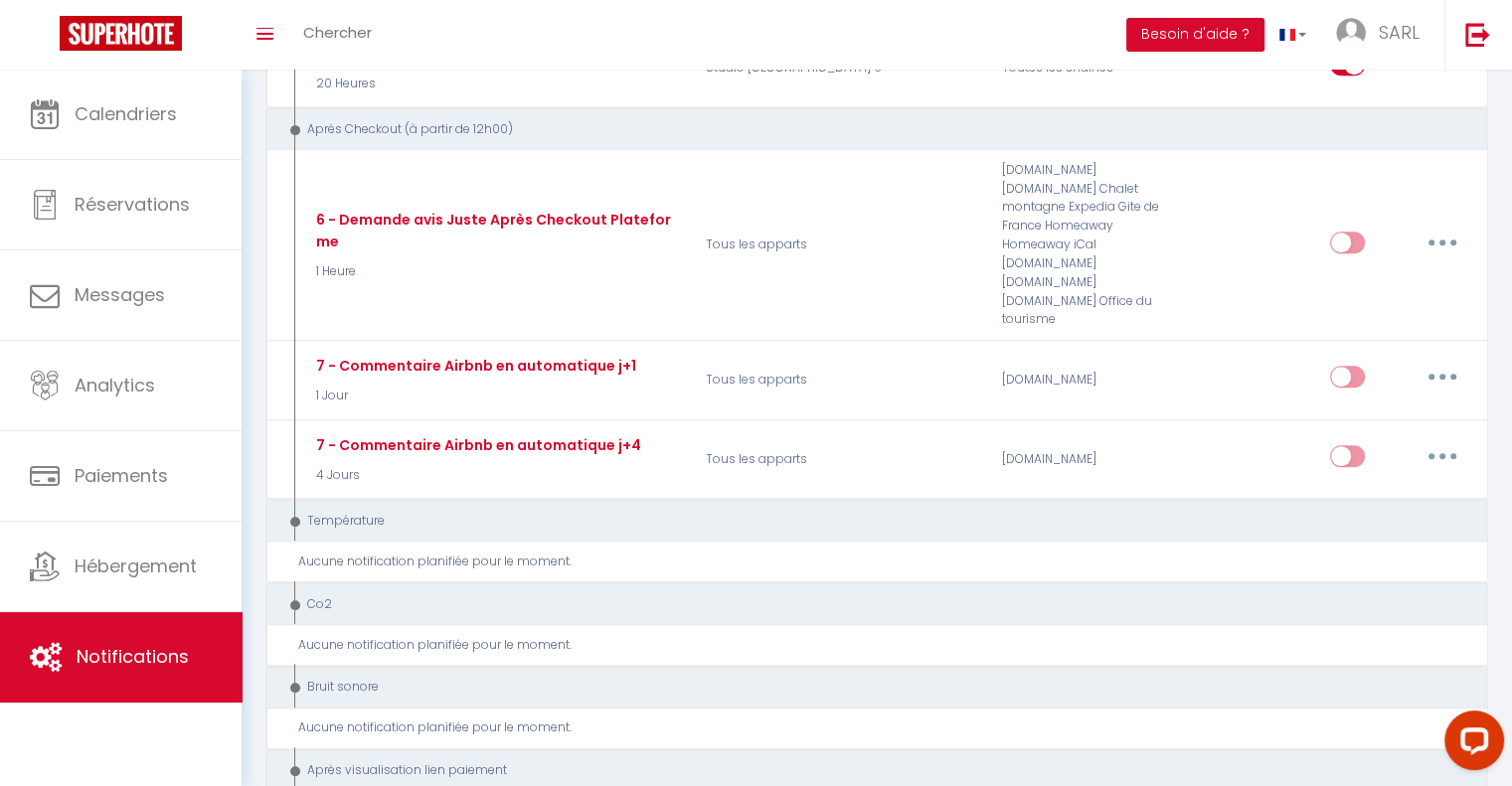 scroll, scrollTop: 886, scrollLeft: 0, axis: vertical 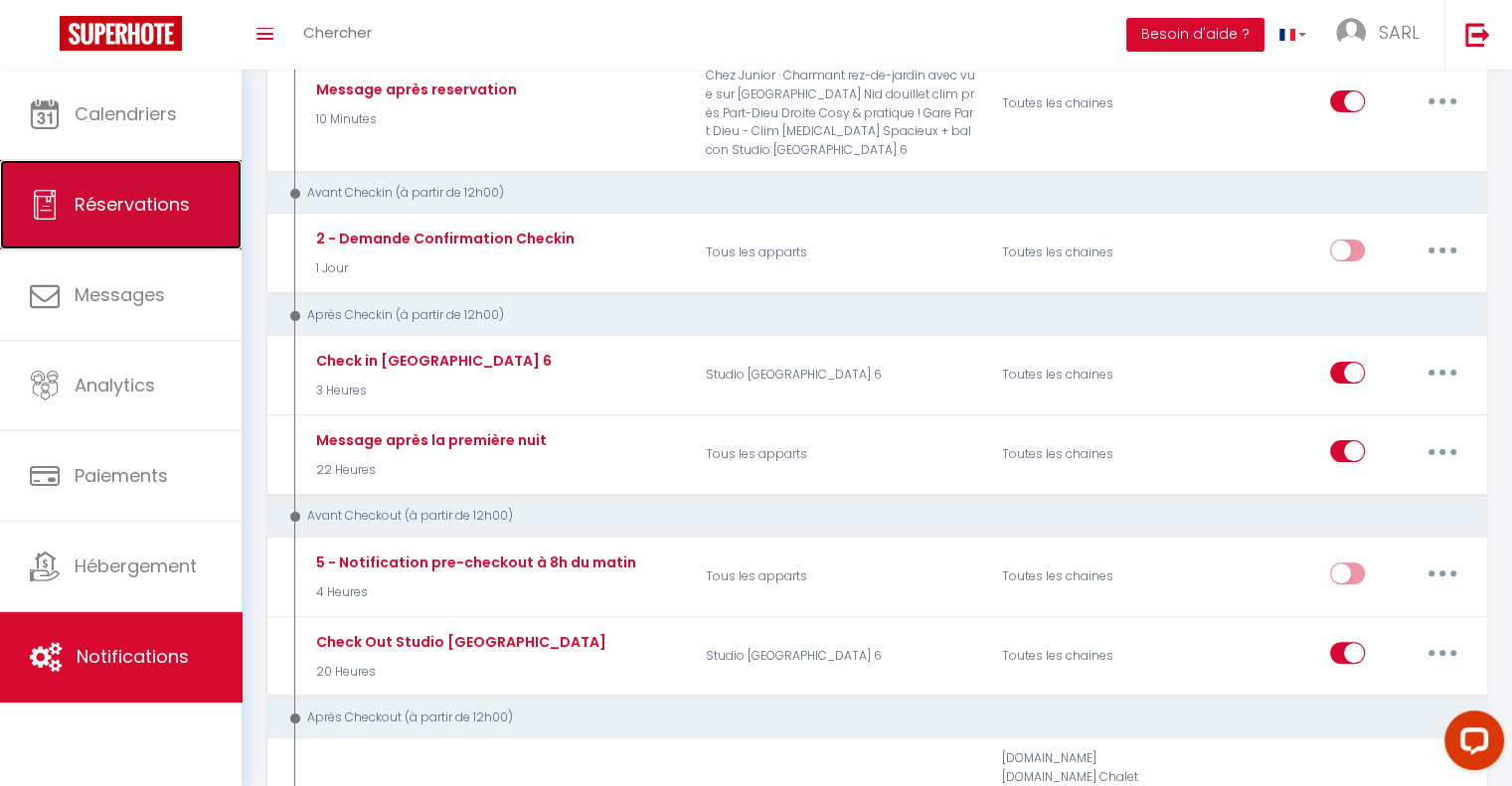 click on "Réservations" at bounding box center [120, 205] 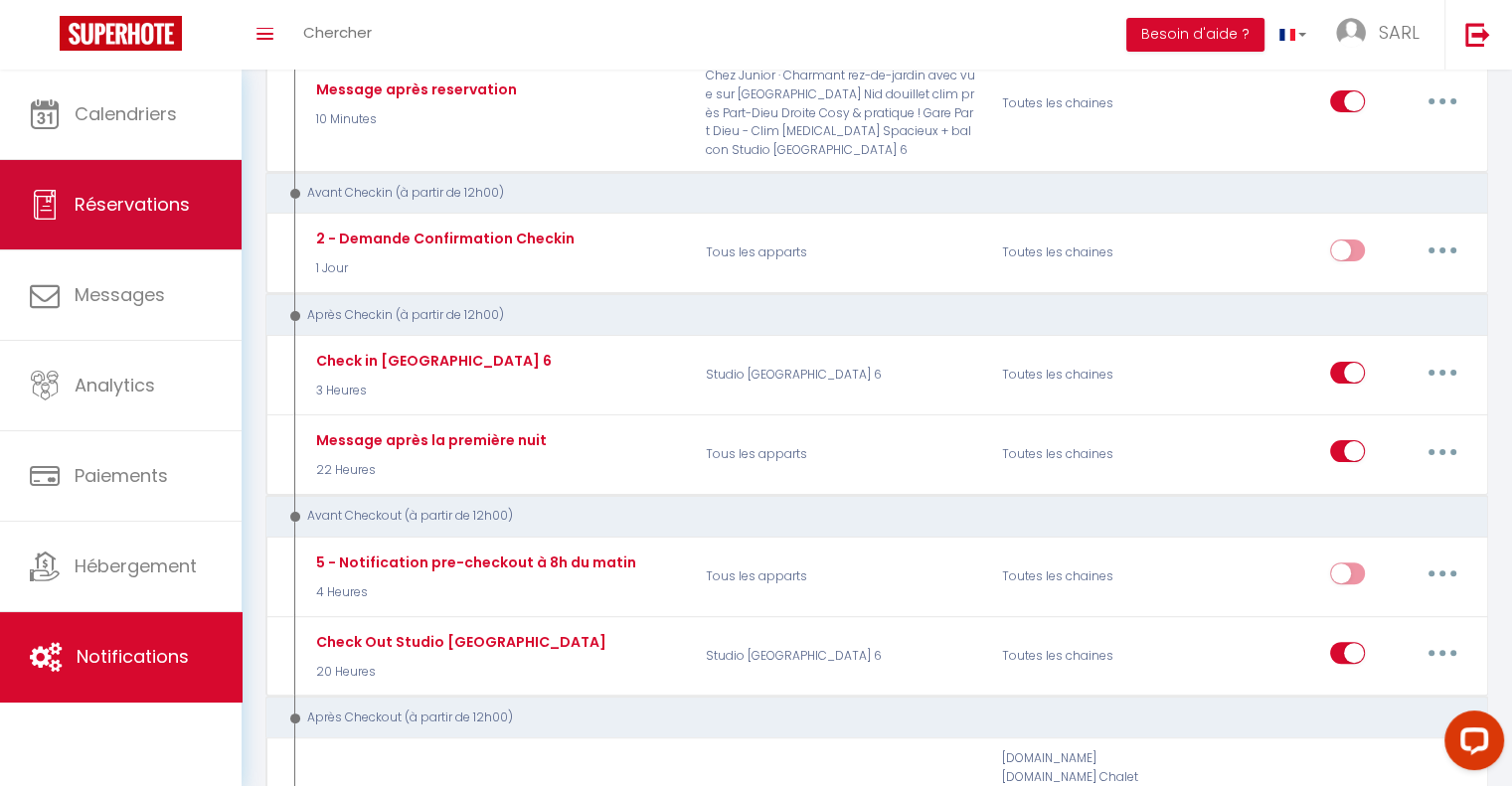 select on "not_cancelled" 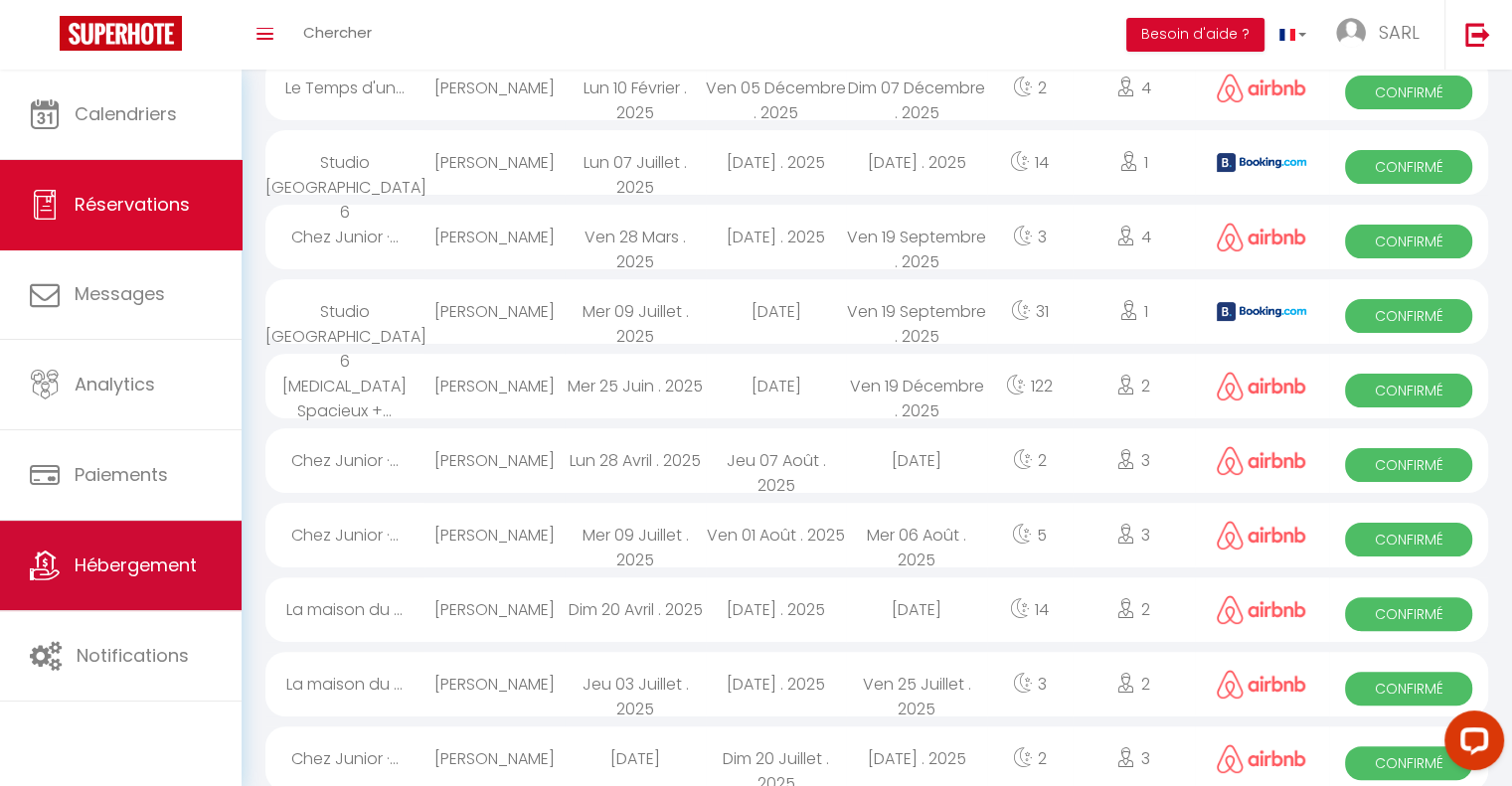 scroll, scrollTop: 370, scrollLeft: 0, axis: vertical 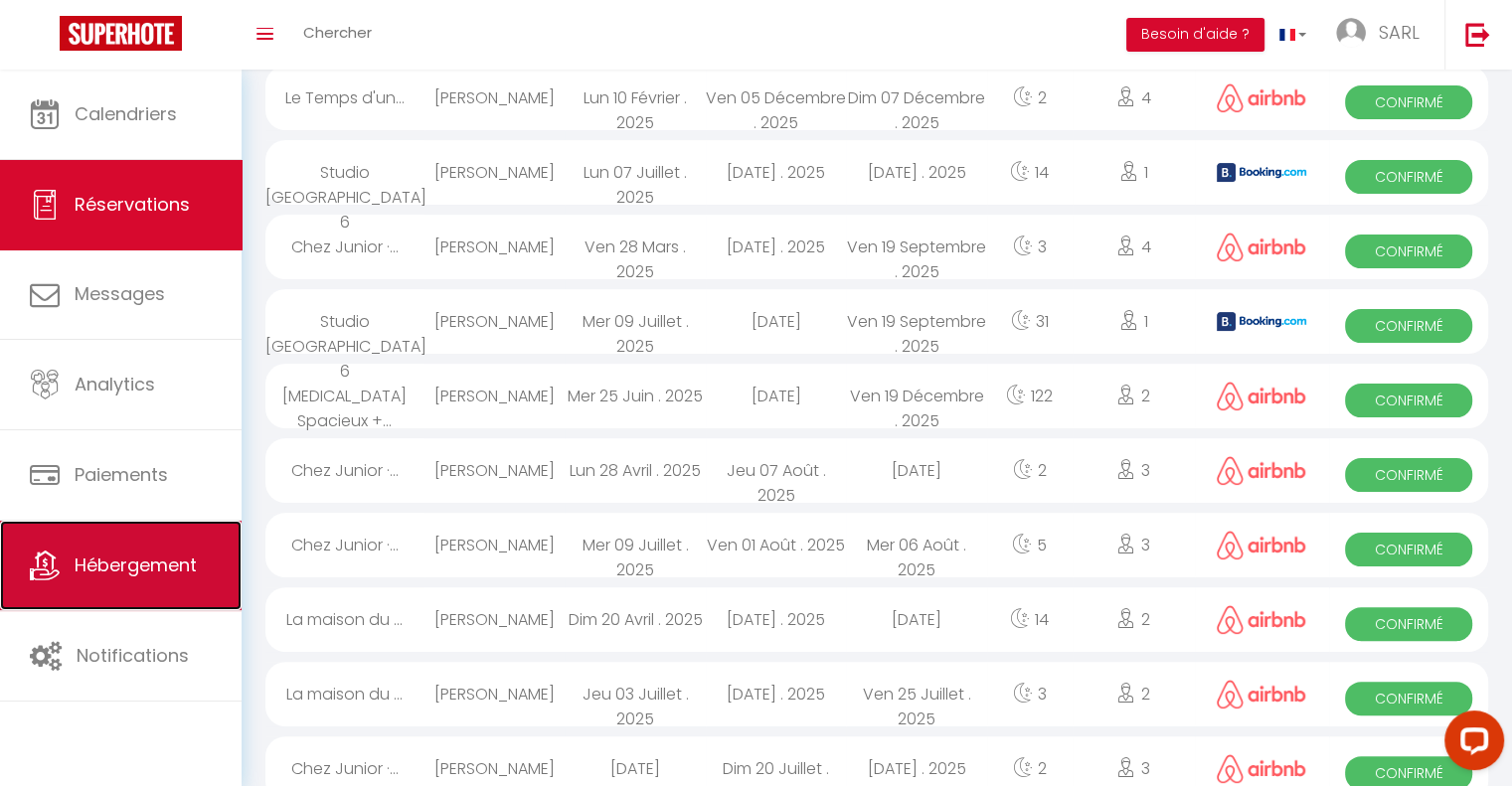 click on "Hébergement" at bounding box center (135, 564) 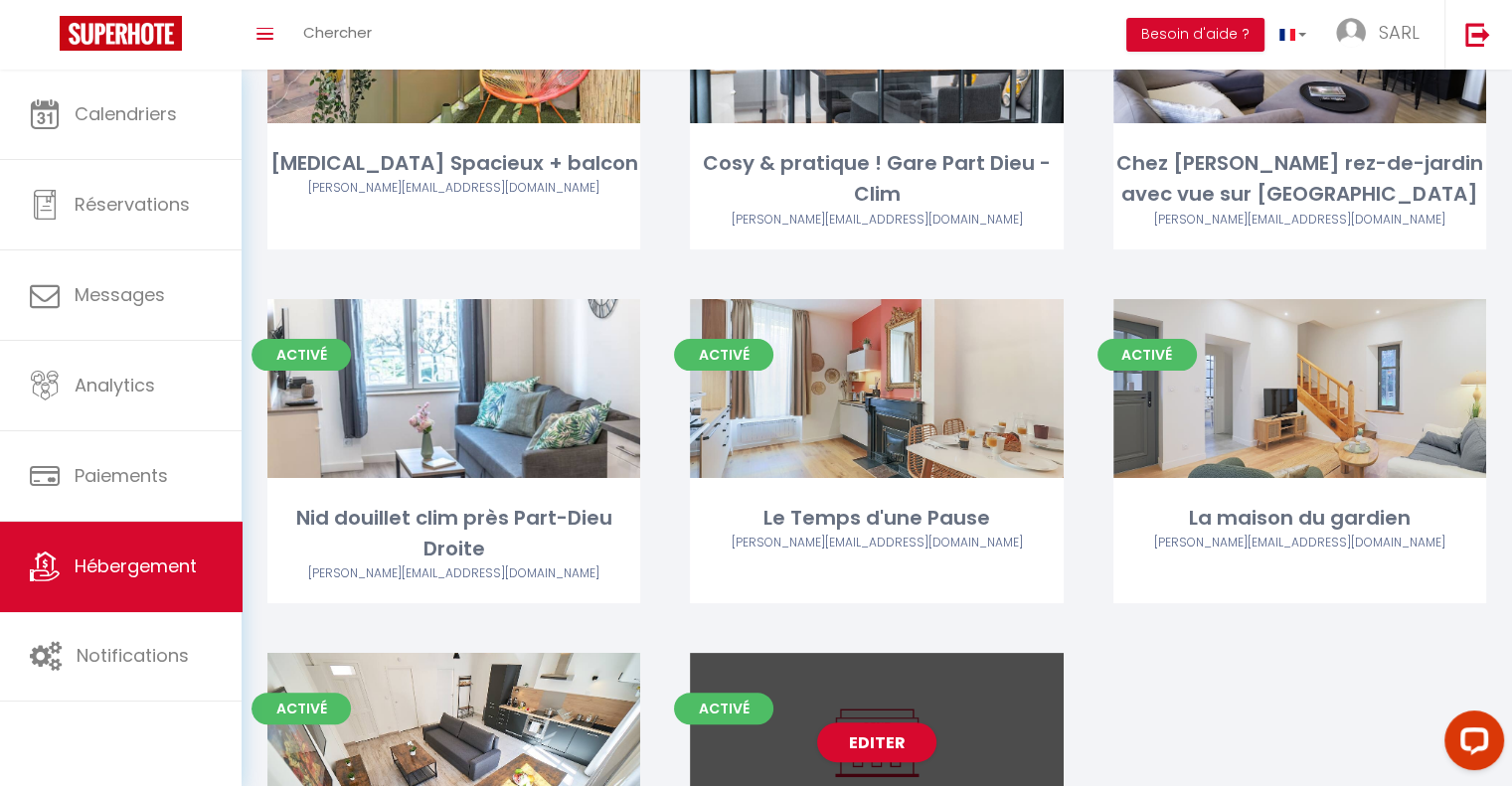 scroll, scrollTop: 486, scrollLeft: 0, axis: vertical 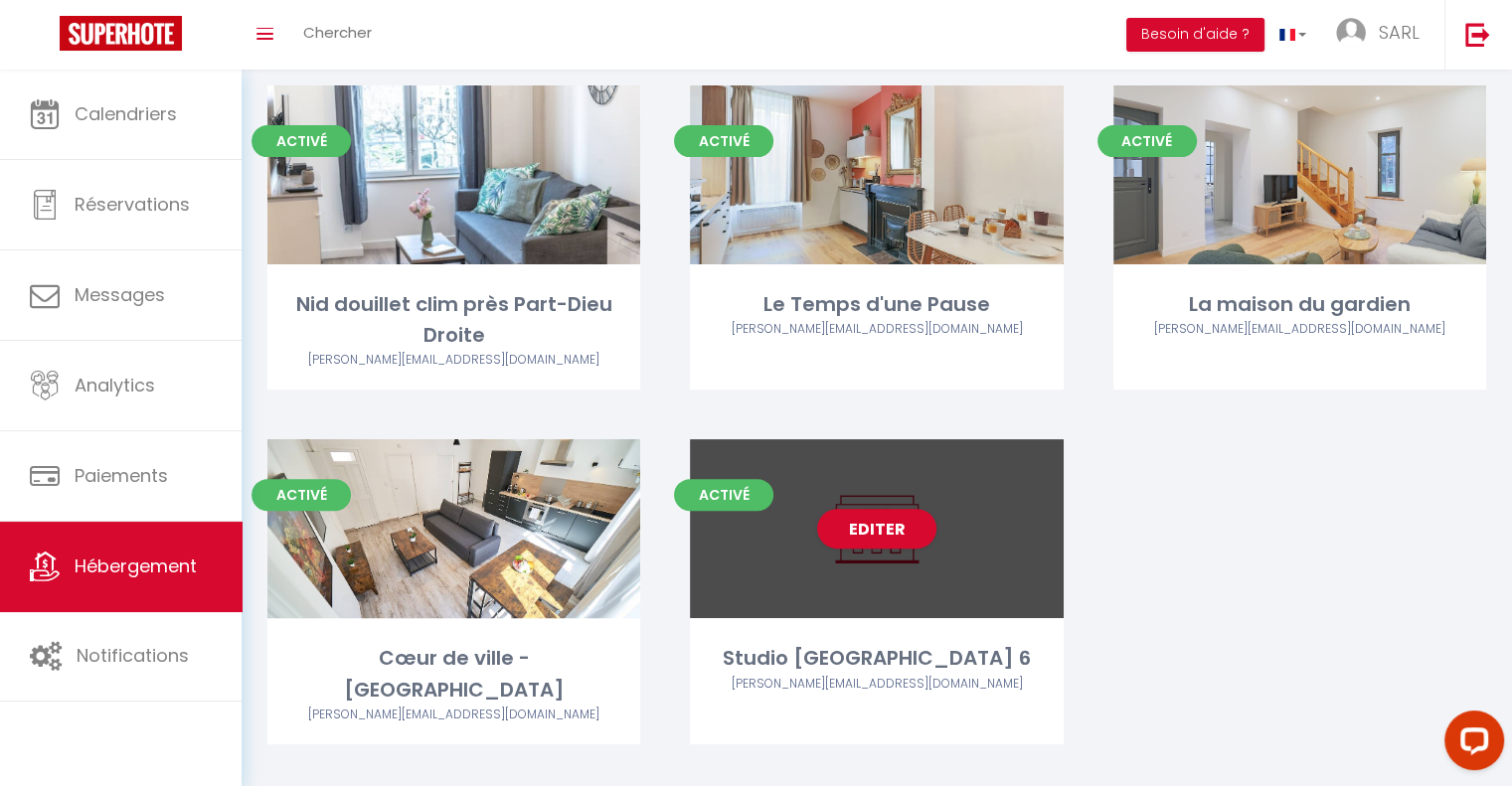 click on "Editer" at bounding box center (876, 529) 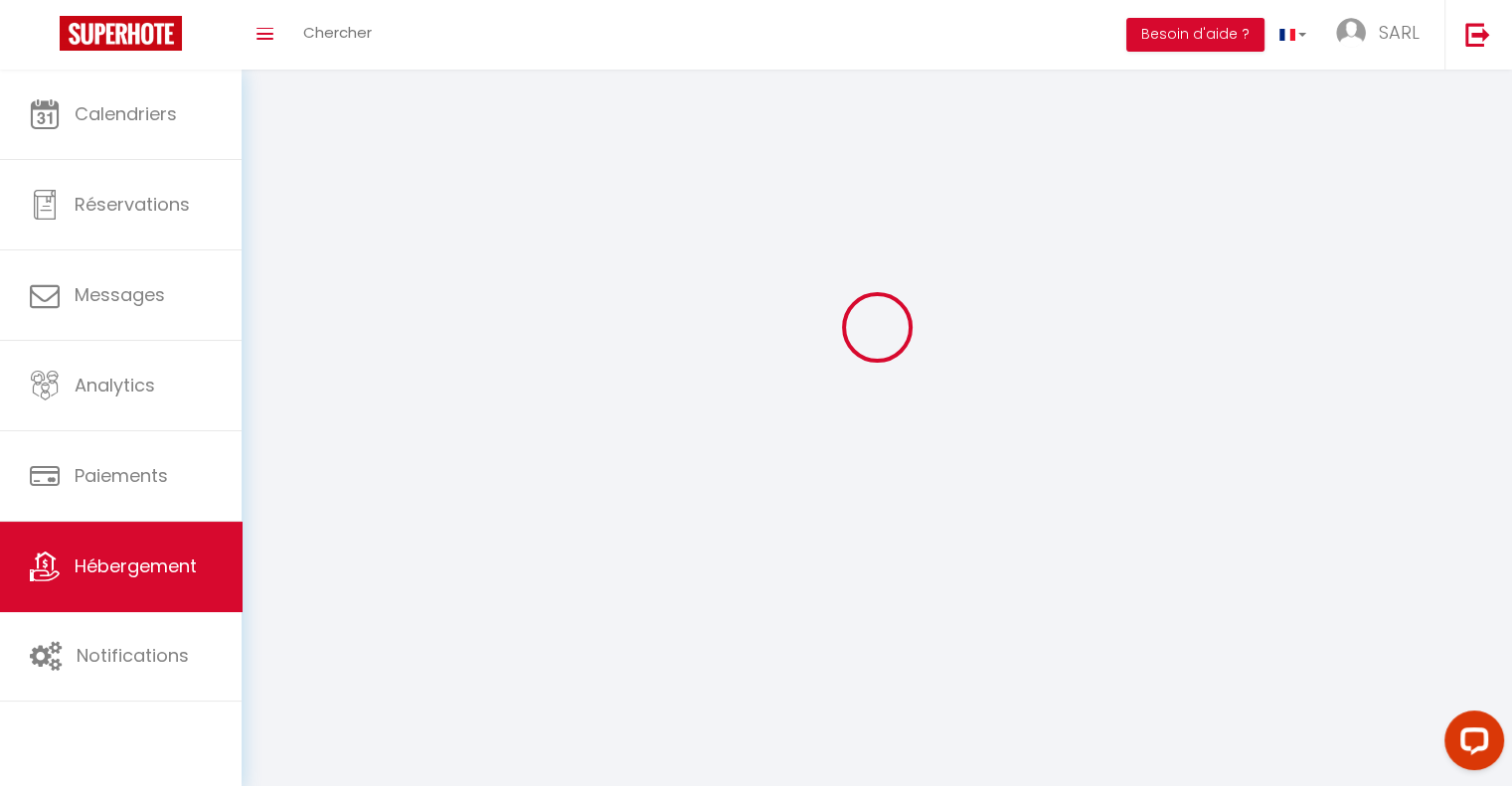 scroll, scrollTop: 0, scrollLeft: 0, axis: both 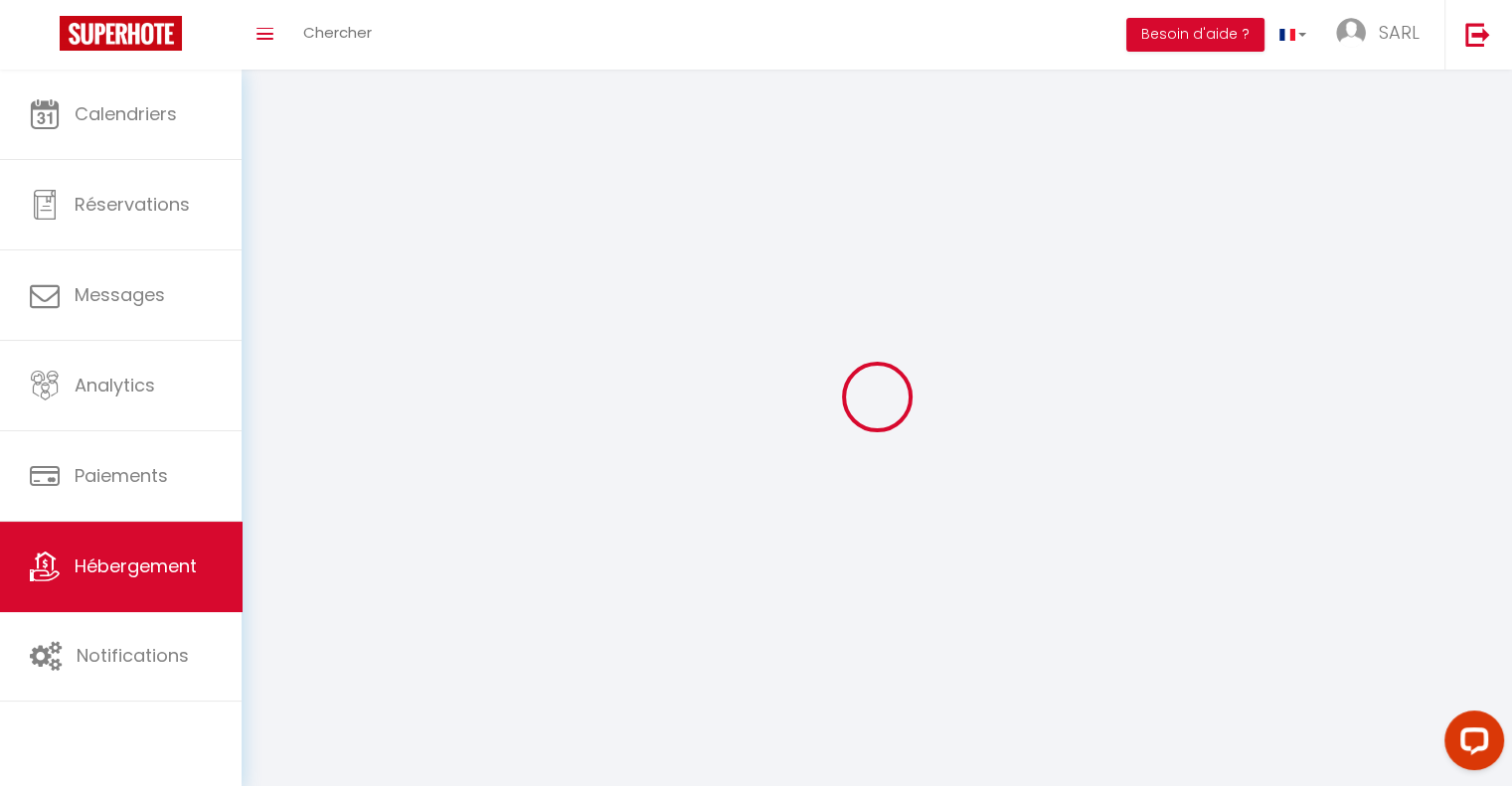 select on "1" 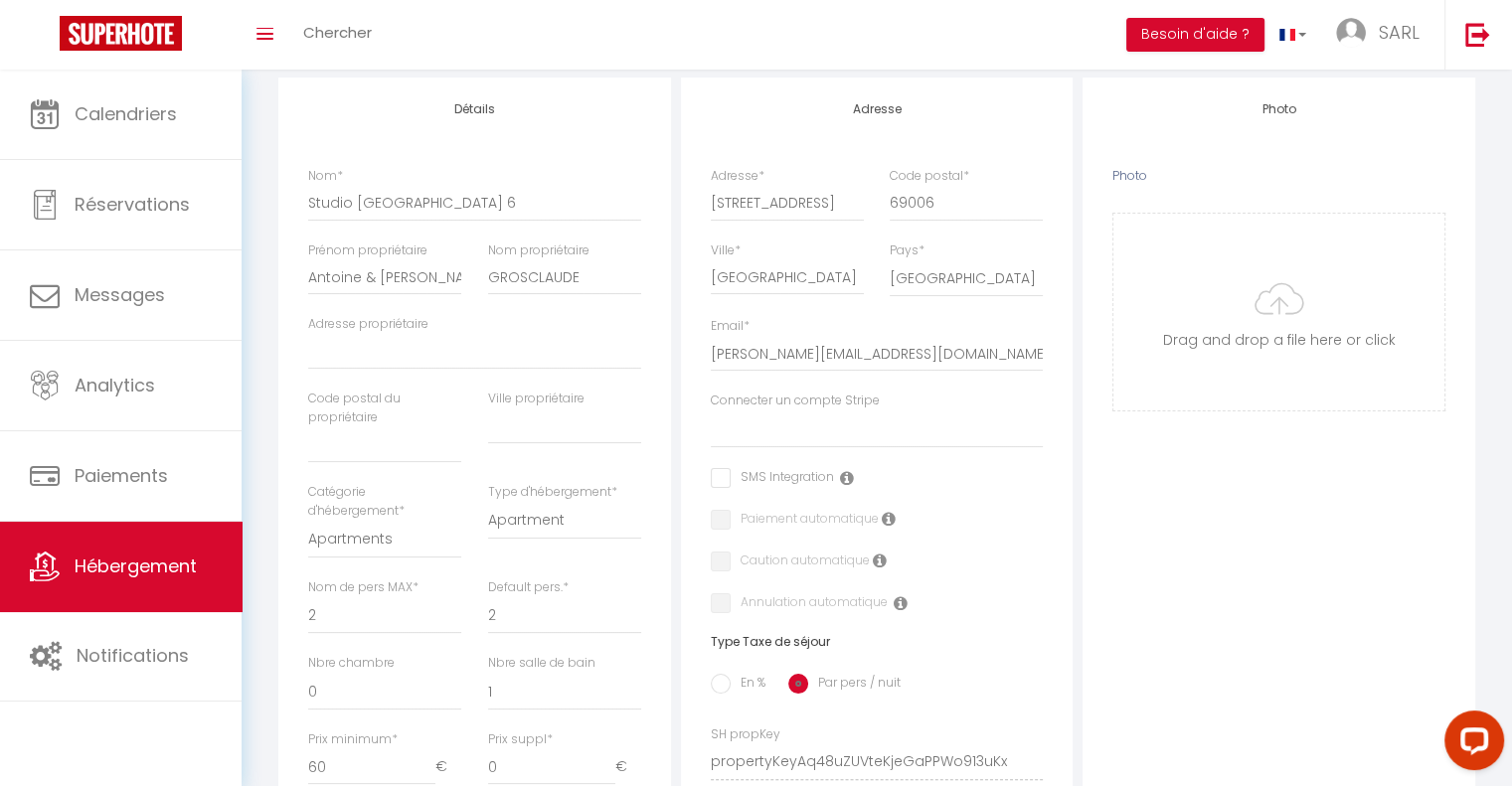 scroll, scrollTop: 0, scrollLeft: 0, axis: both 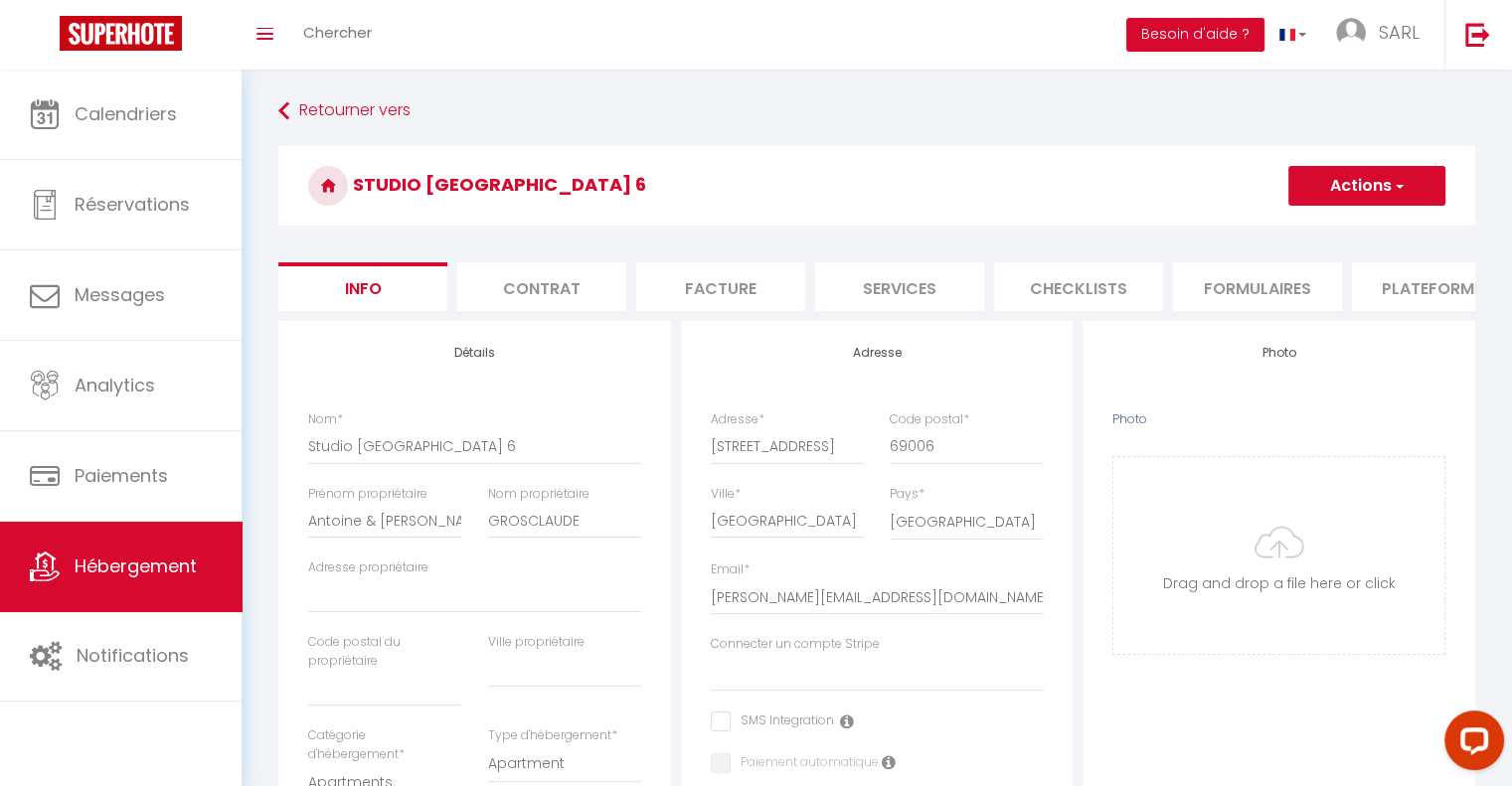 click on "Contrat" at bounding box center (542, 286) 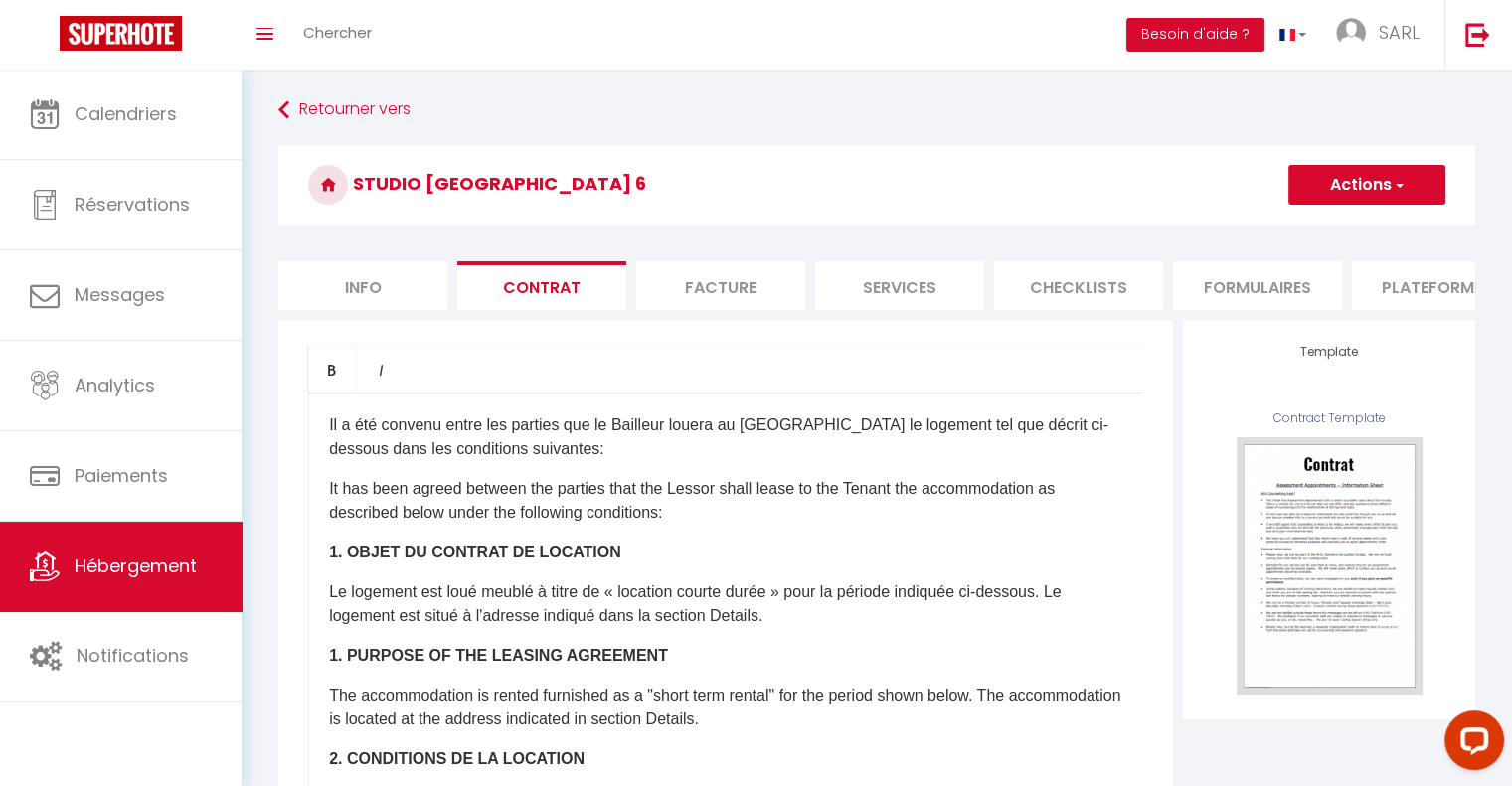 scroll, scrollTop: 0, scrollLeft: 0, axis: both 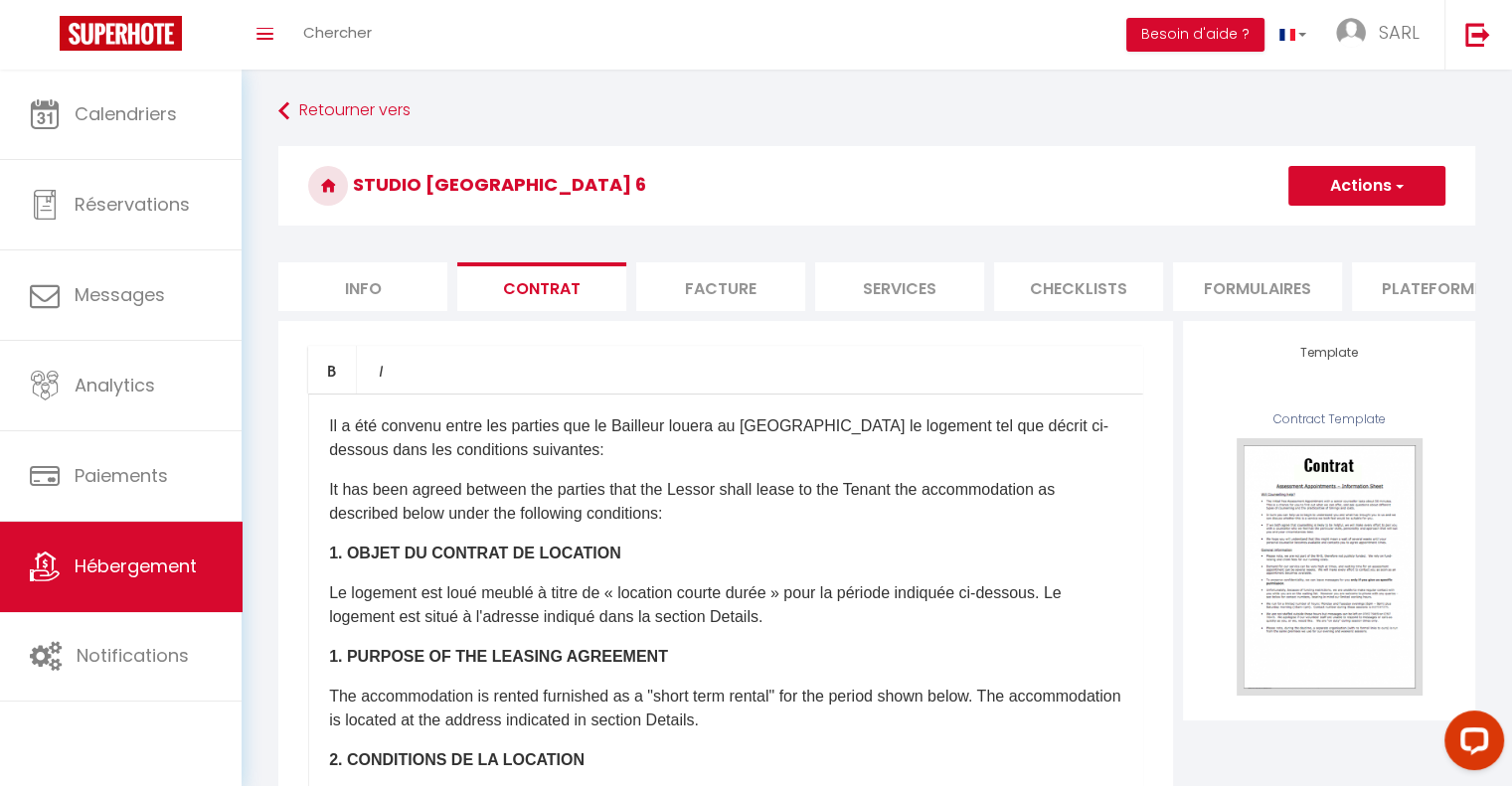 click on "Services" at bounding box center [900, 286] 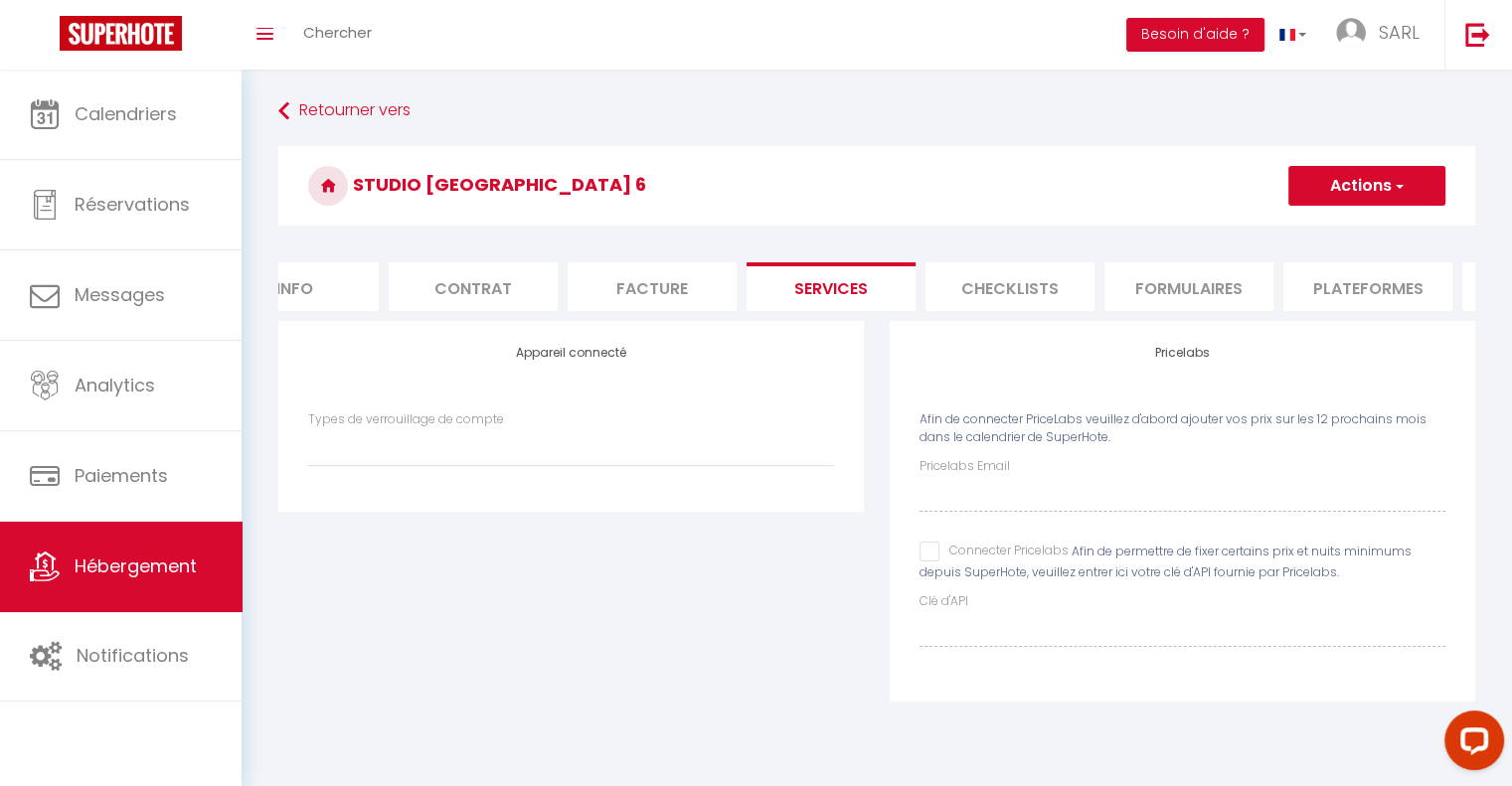 scroll, scrollTop: 0, scrollLeft: 83, axis: horizontal 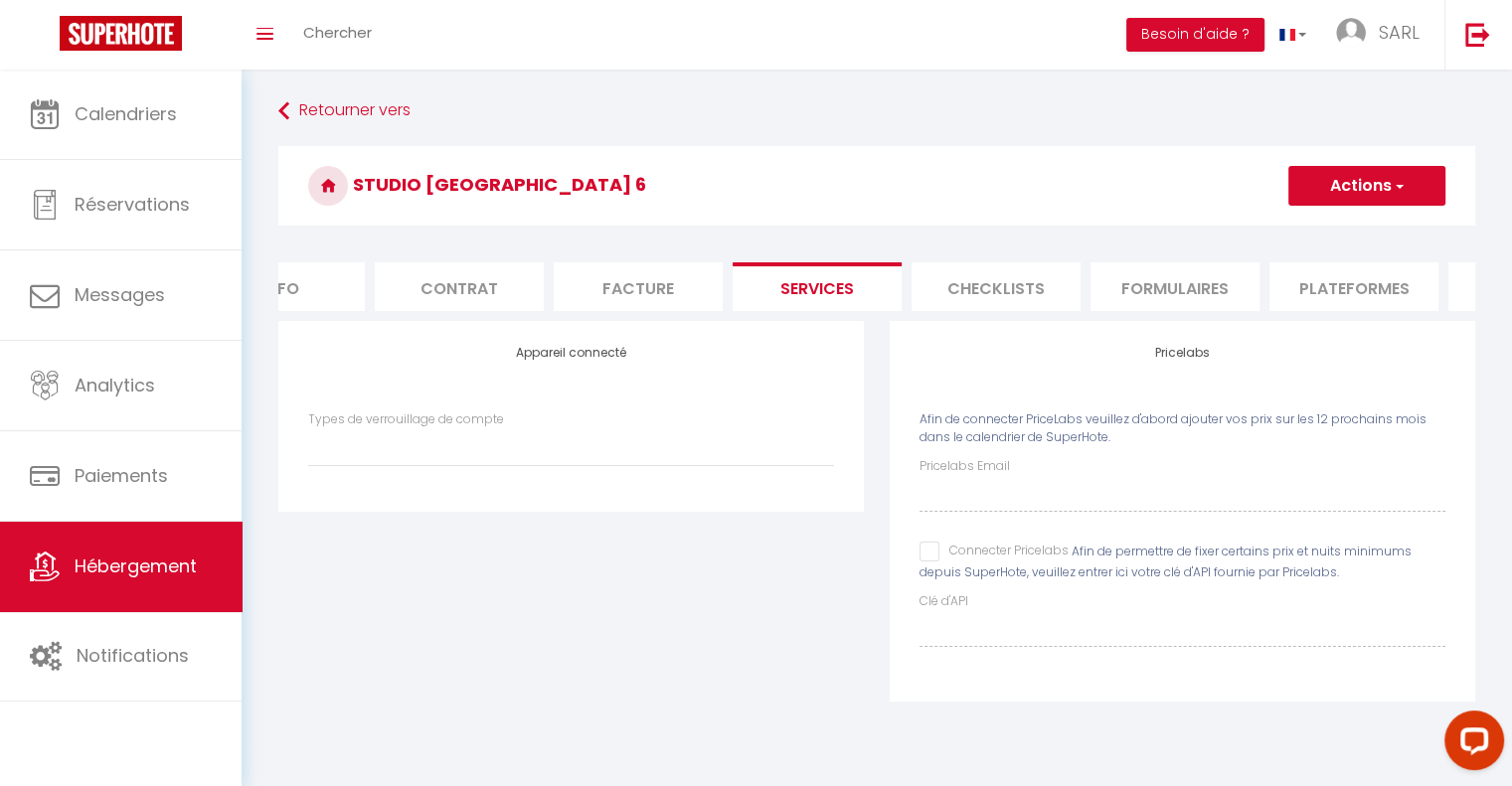 click on "Checklists" at bounding box center [996, 286] 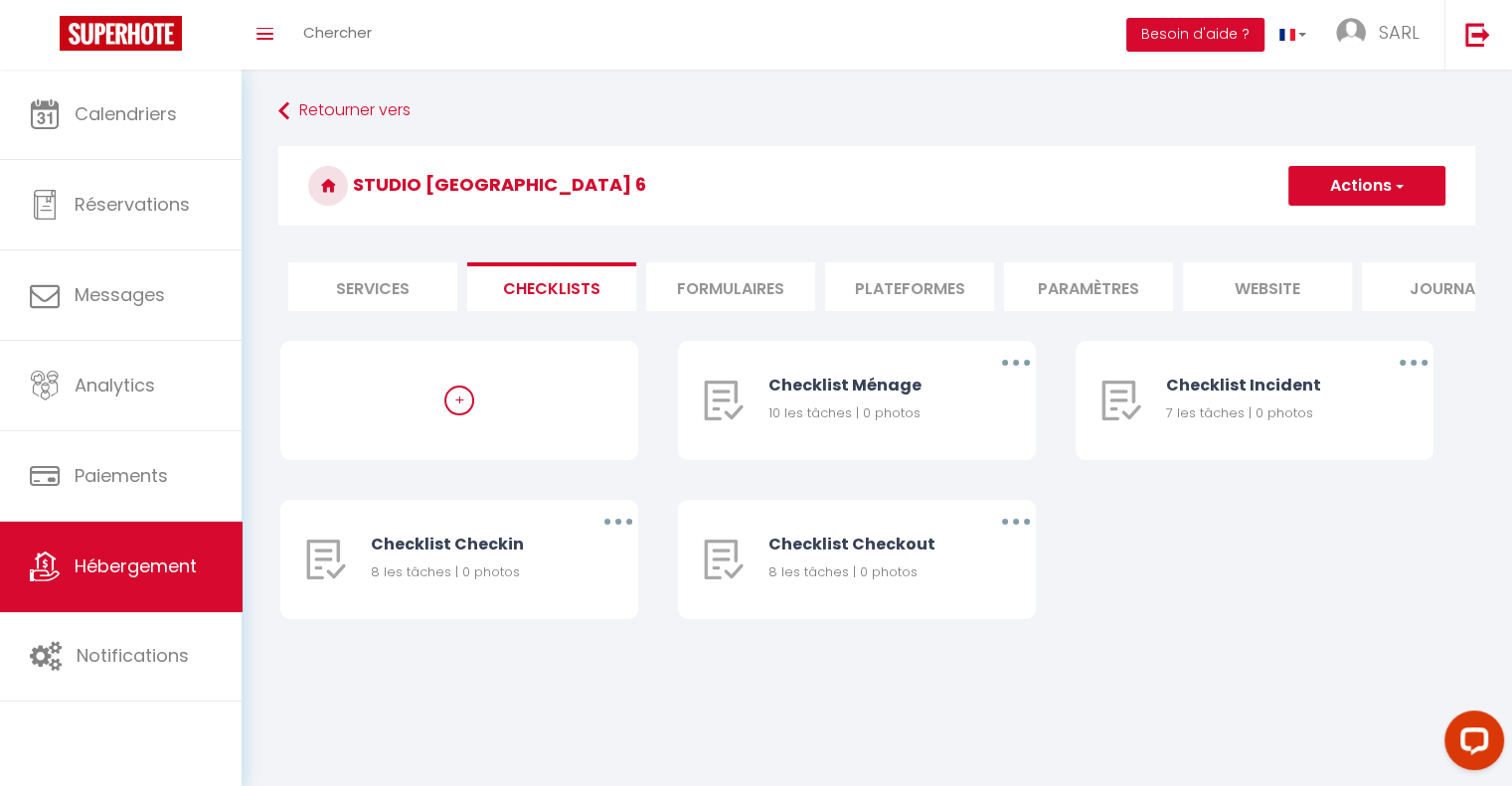 scroll, scrollTop: 0, scrollLeft: 546, axis: horizontal 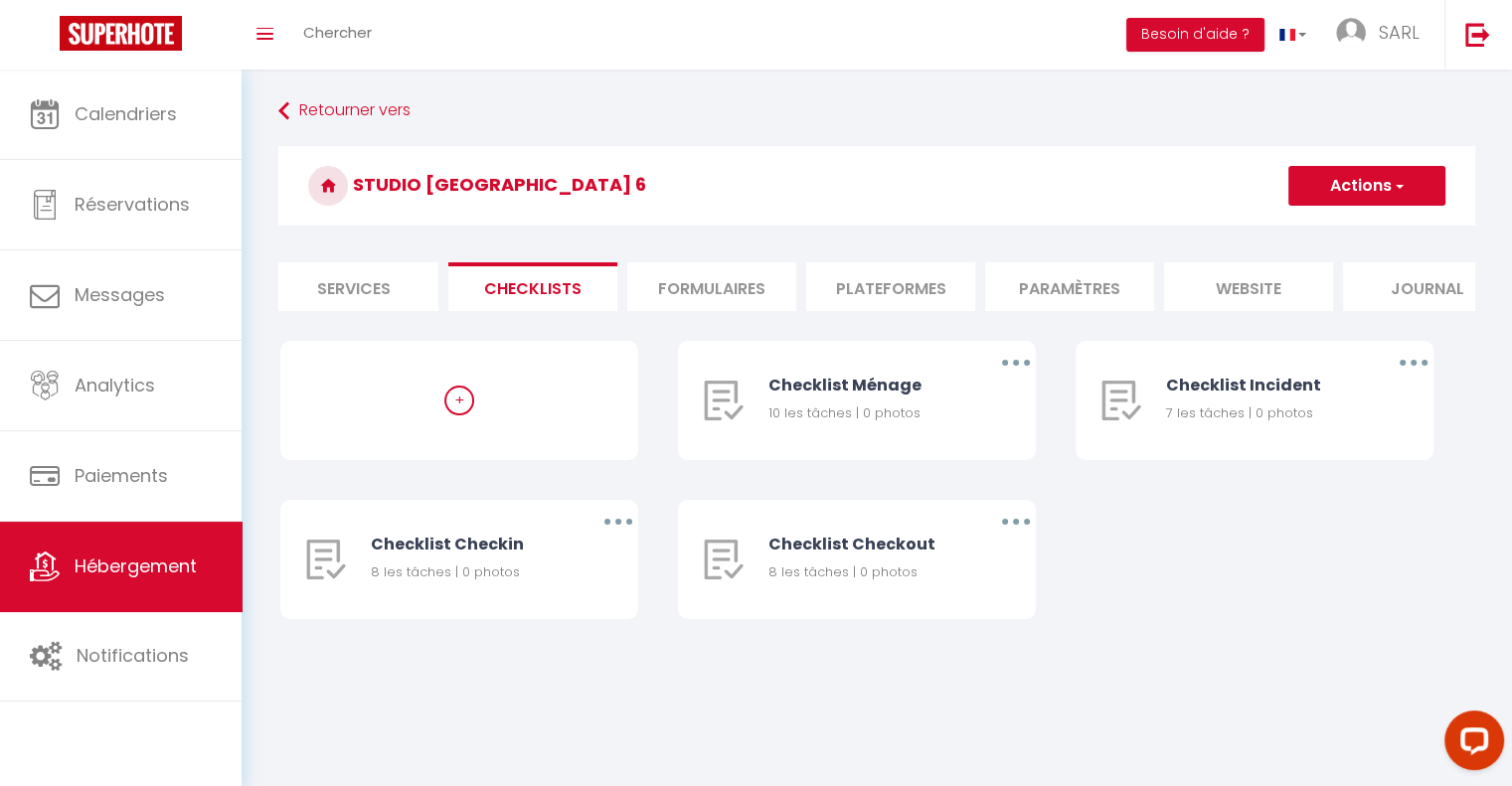 click on "Paramètres" at bounding box center [1070, 286] 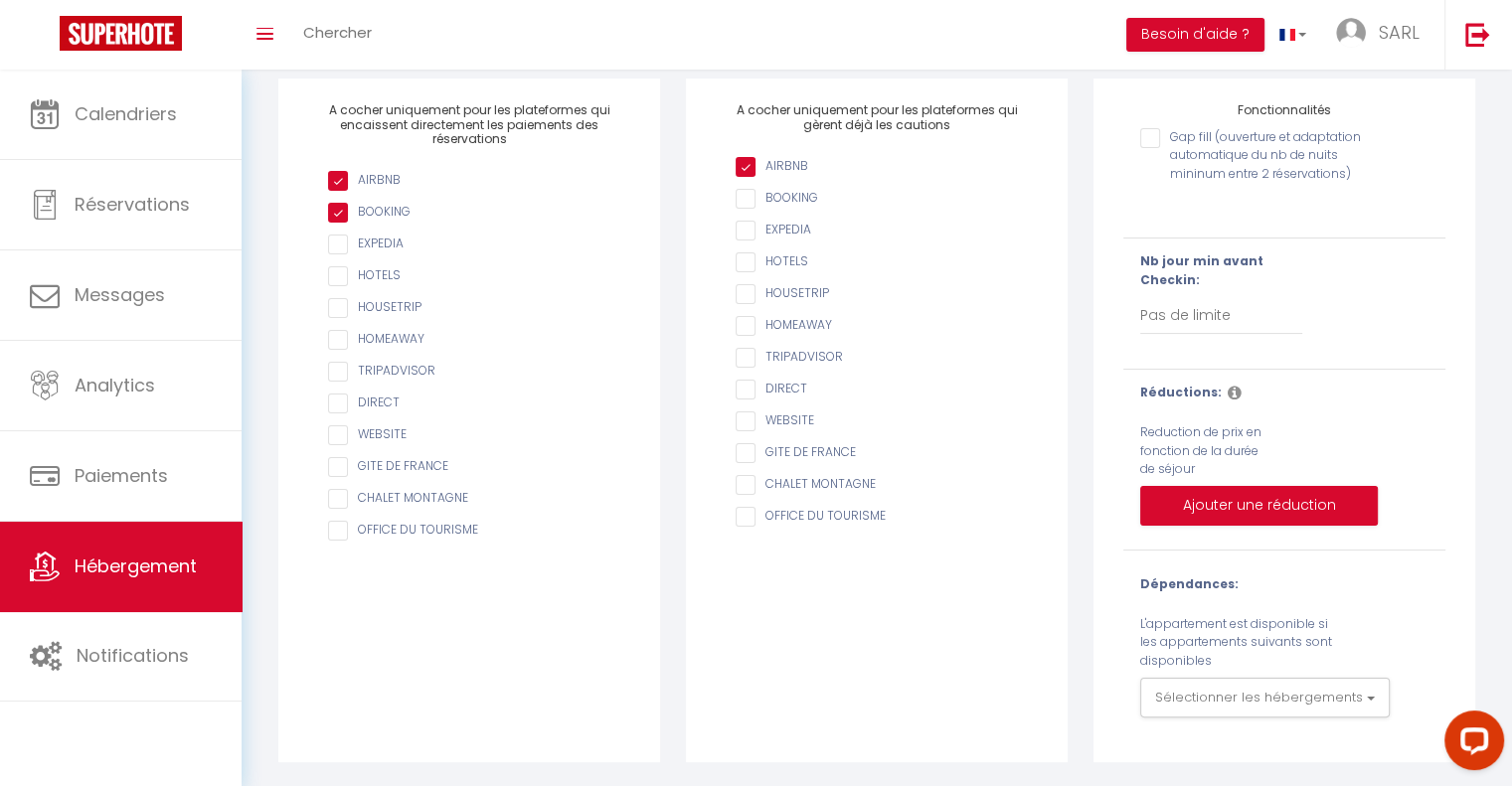 scroll, scrollTop: 0, scrollLeft: 0, axis: both 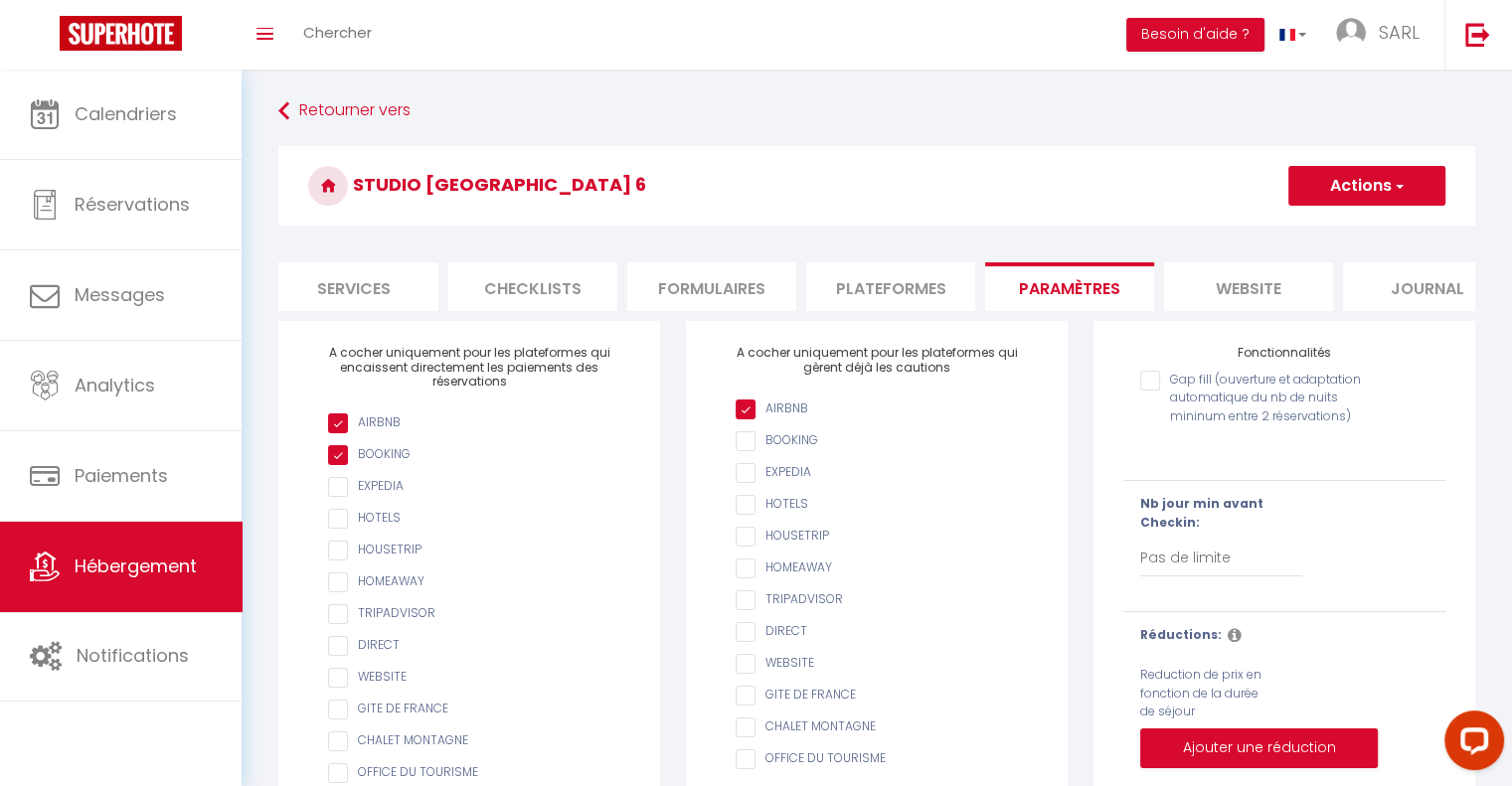 click on "website" at bounding box center [1249, 286] 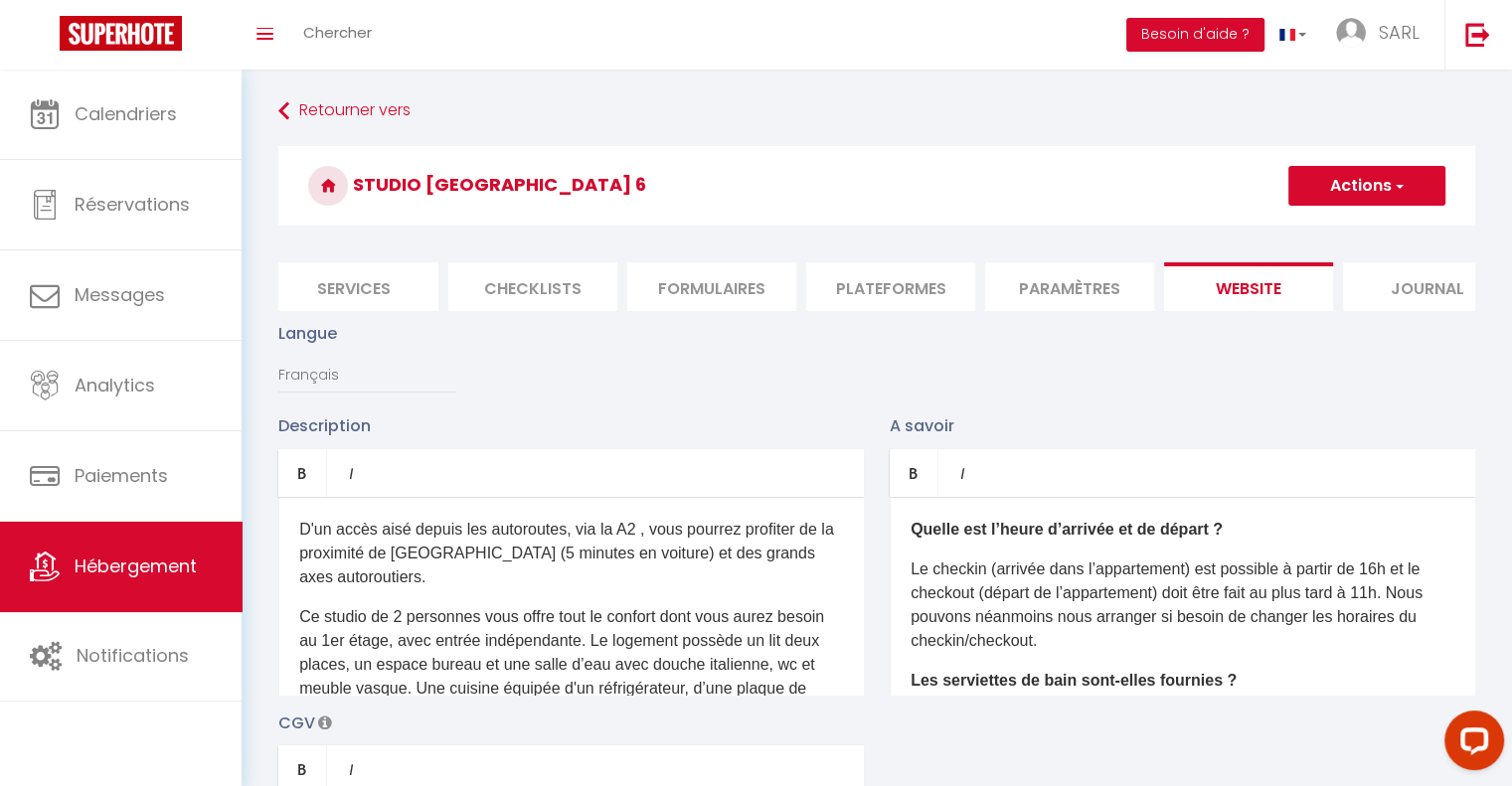 drag, startPoint x: 1271, startPoint y: 309, endPoint x: 1327, endPoint y: 309, distance: 56 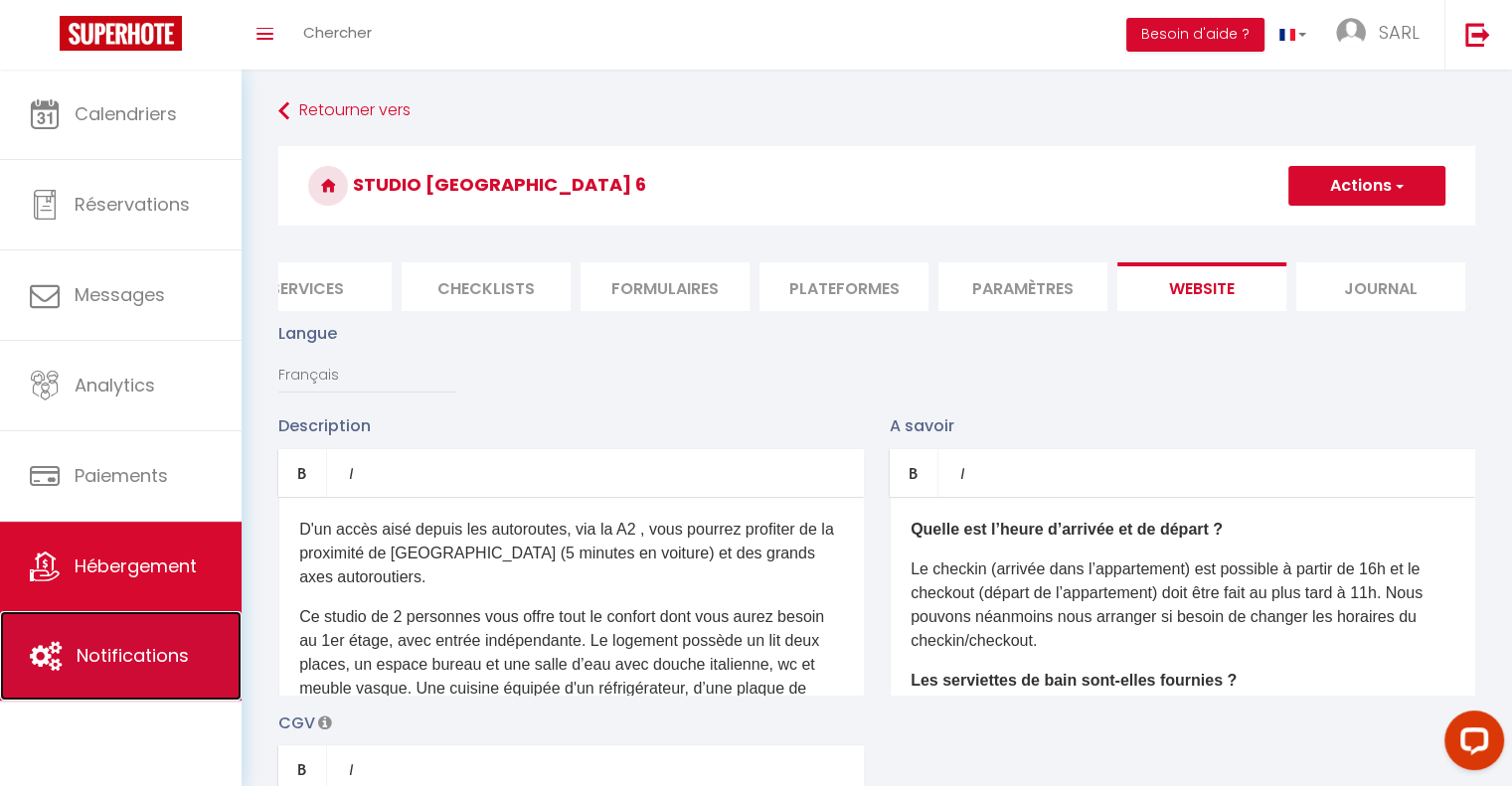 click on "Notifications" at bounding box center (120, 656) 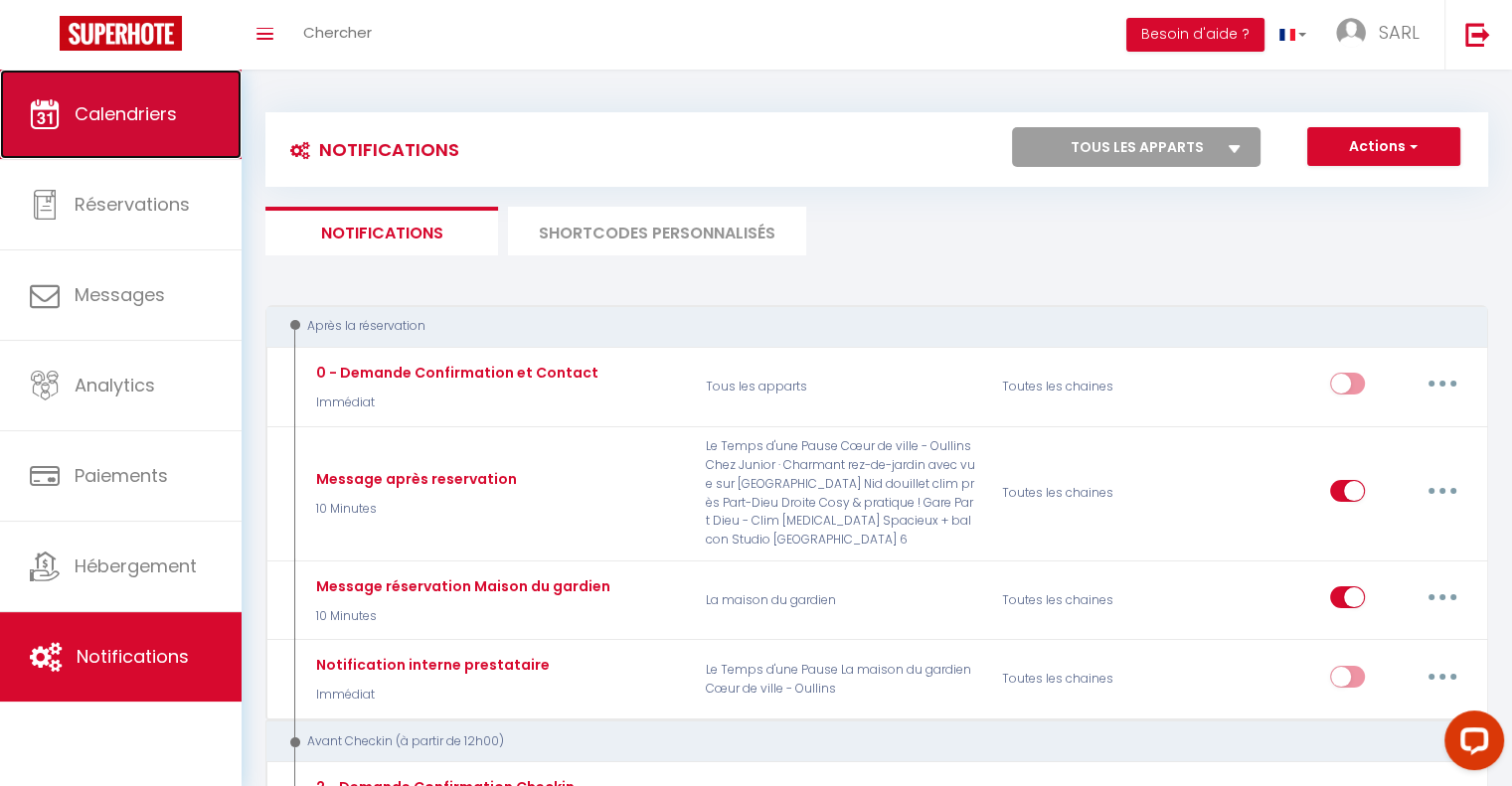 click on "Calendriers" at bounding box center [125, 113] 